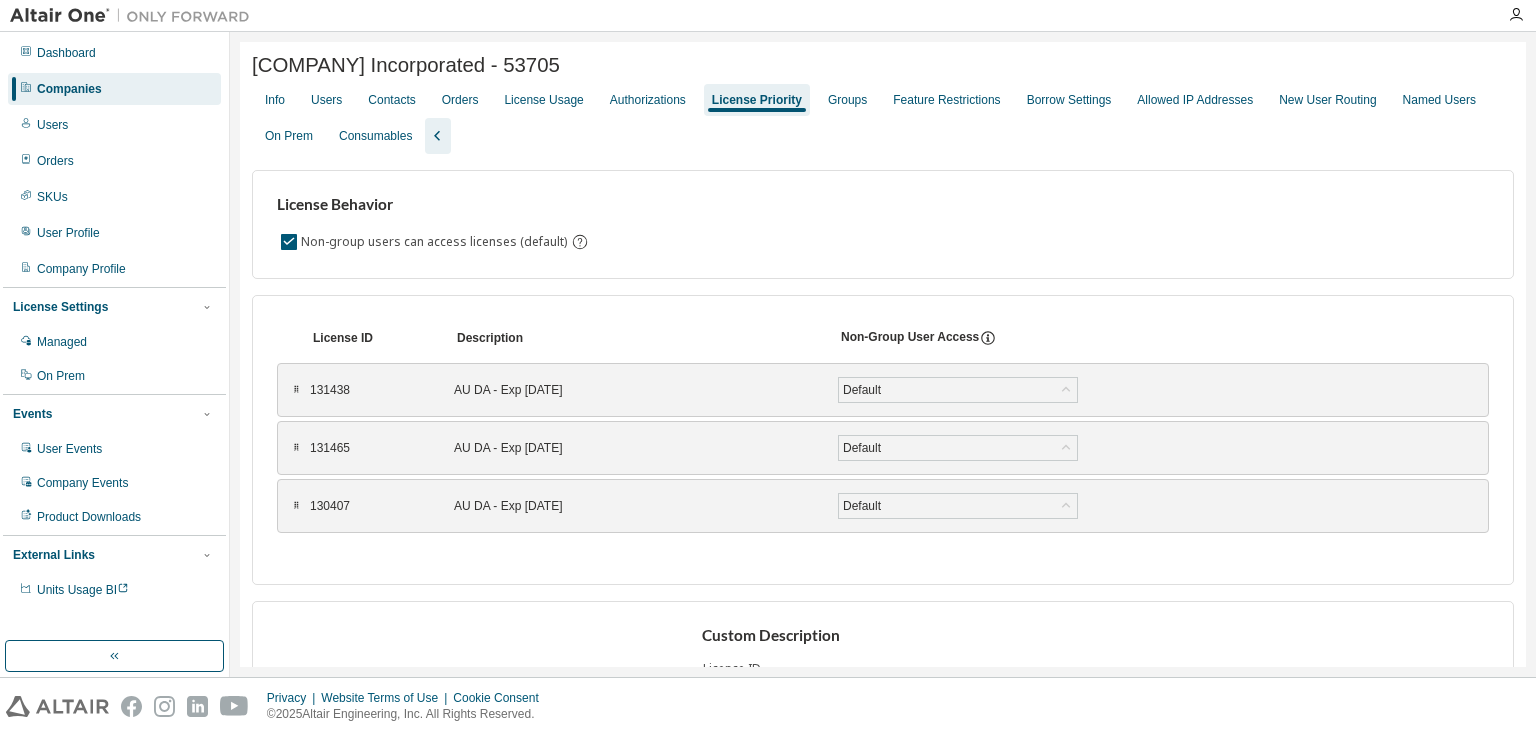 scroll, scrollTop: 0, scrollLeft: 0, axis: both 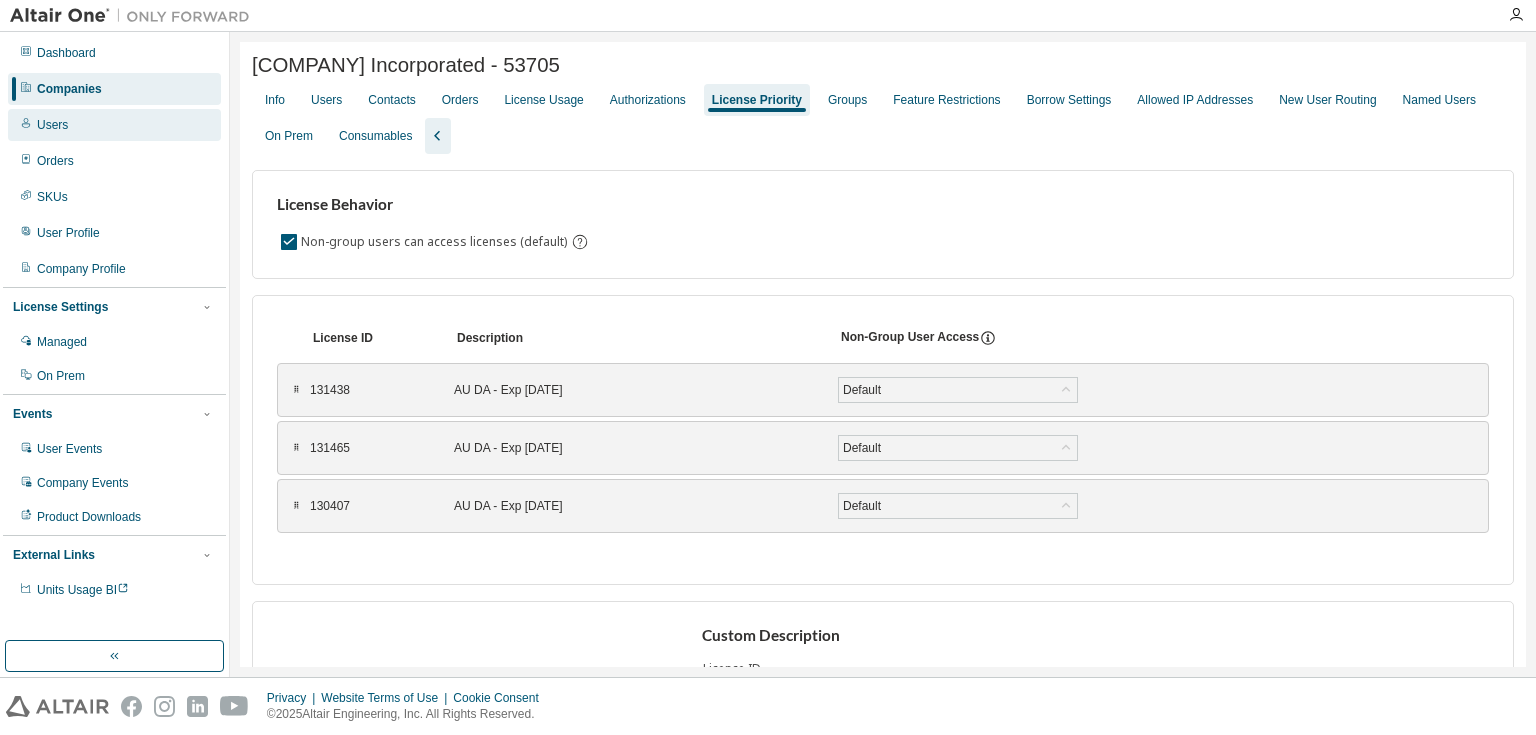 click on "Users" at bounding box center (114, 125) 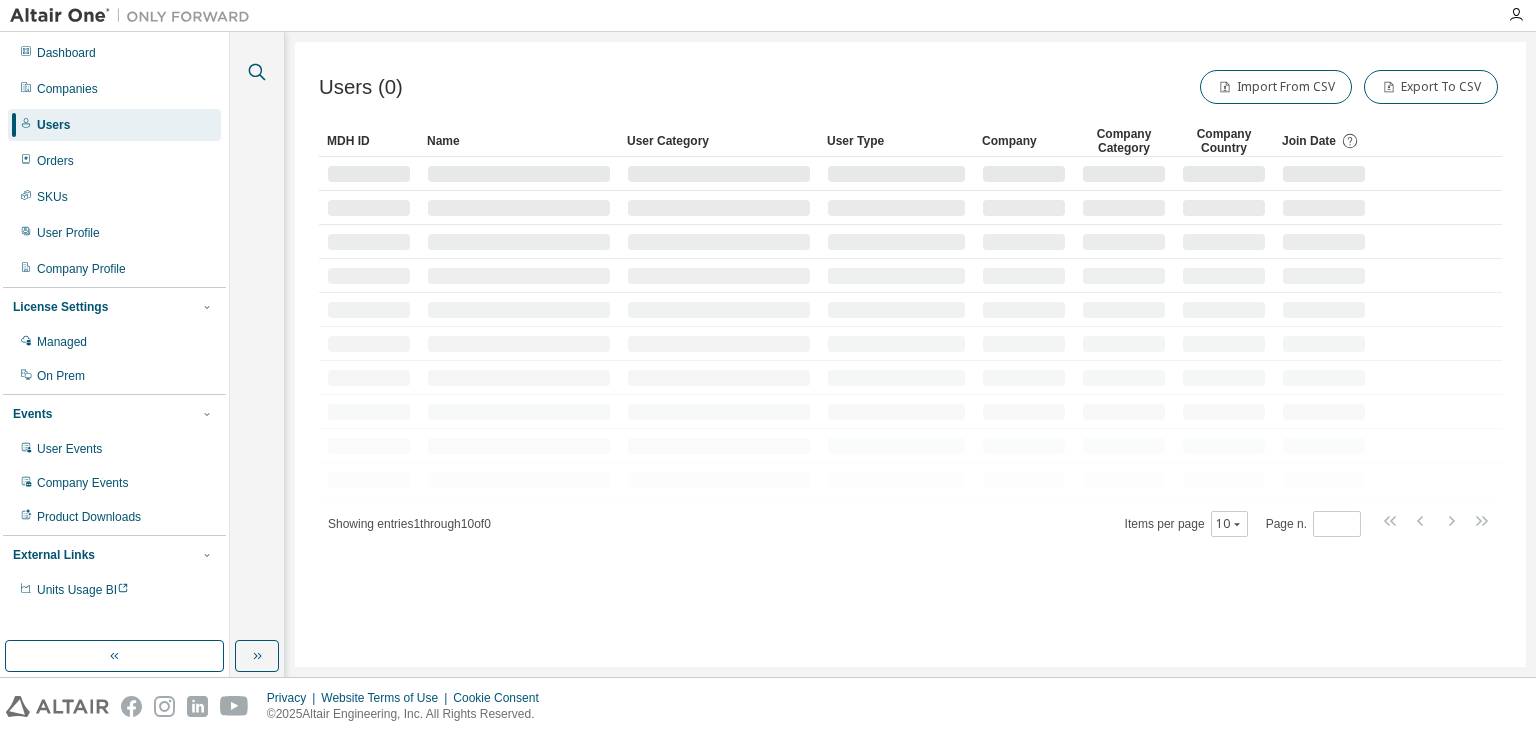 click 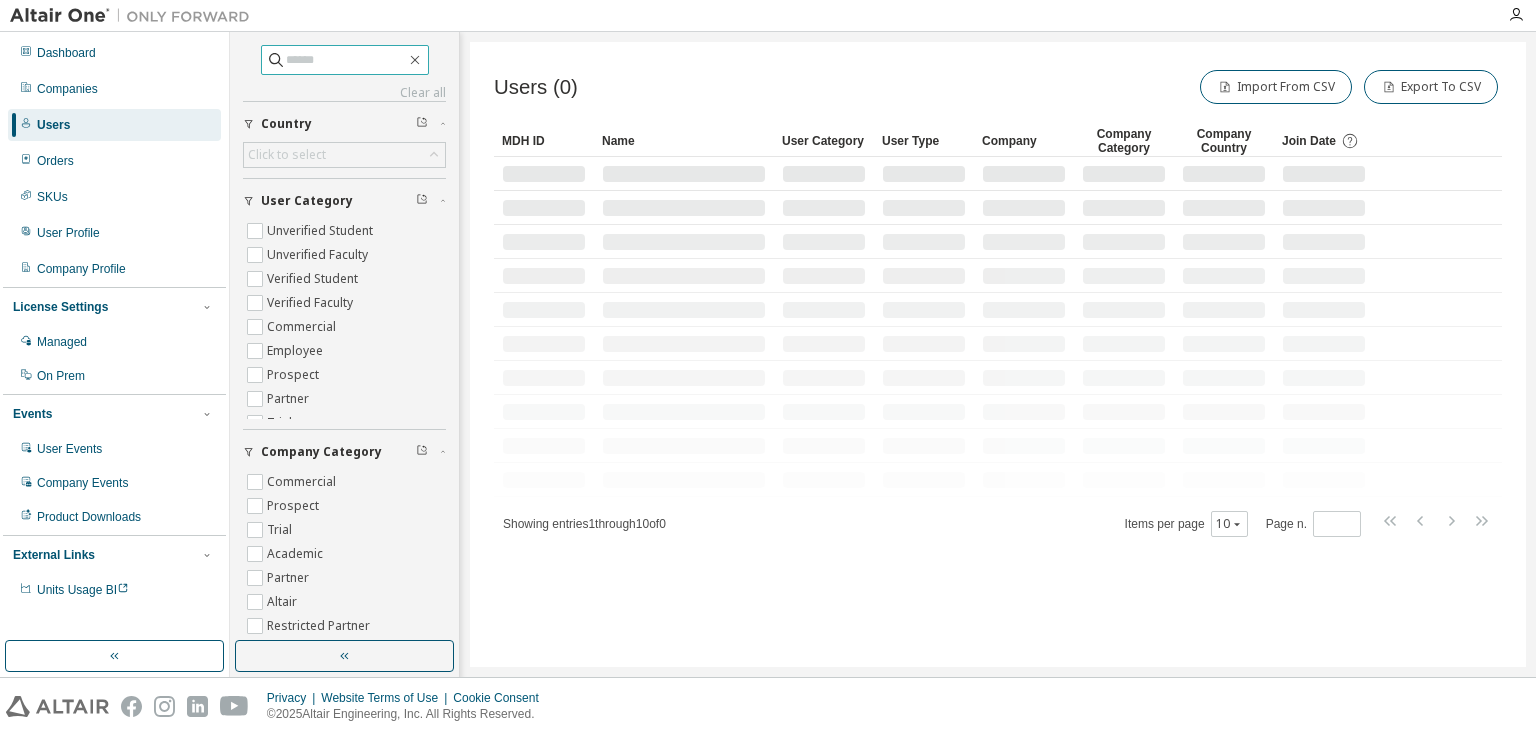 click at bounding box center (346, 60) 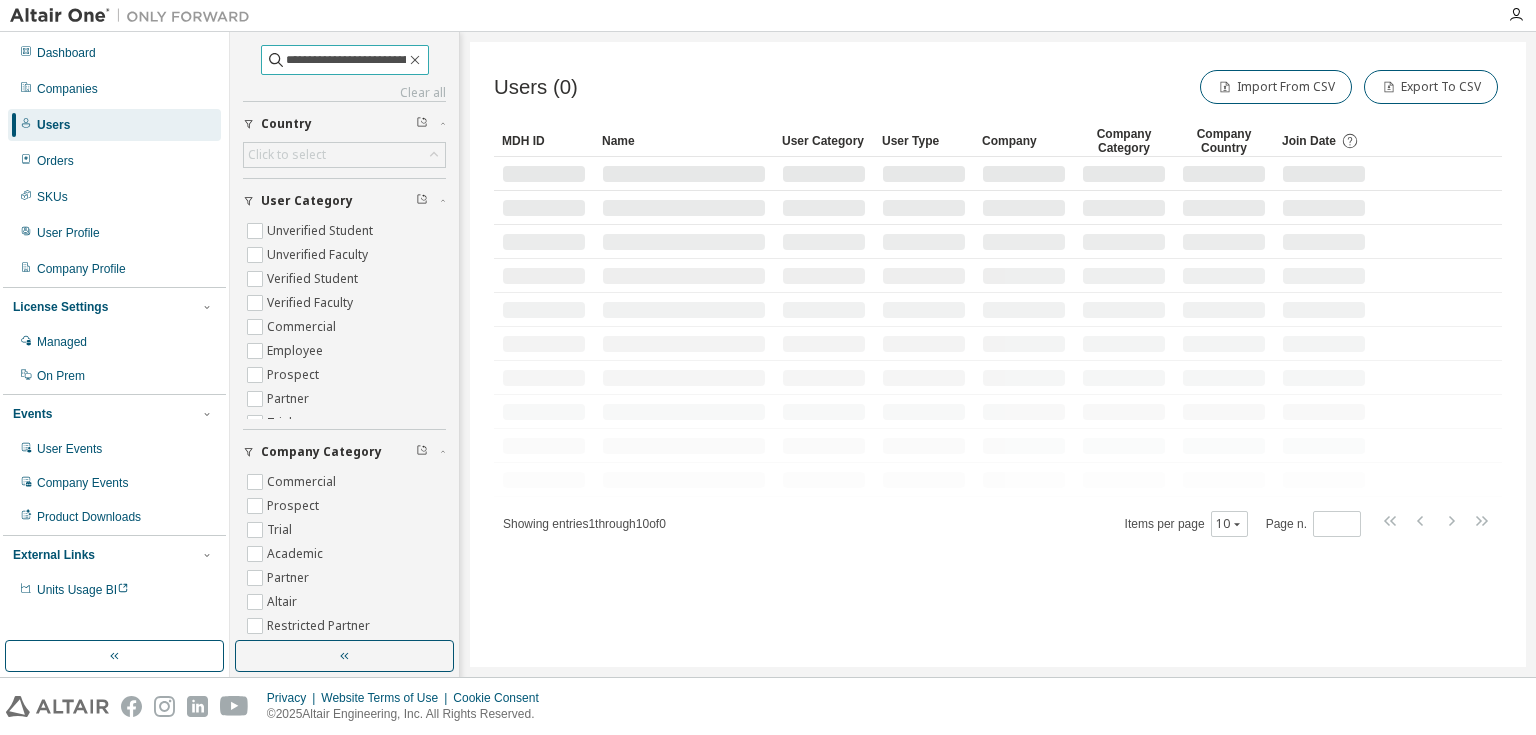 scroll, scrollTop: 0, scrollLeft: 21, axis: horizontal 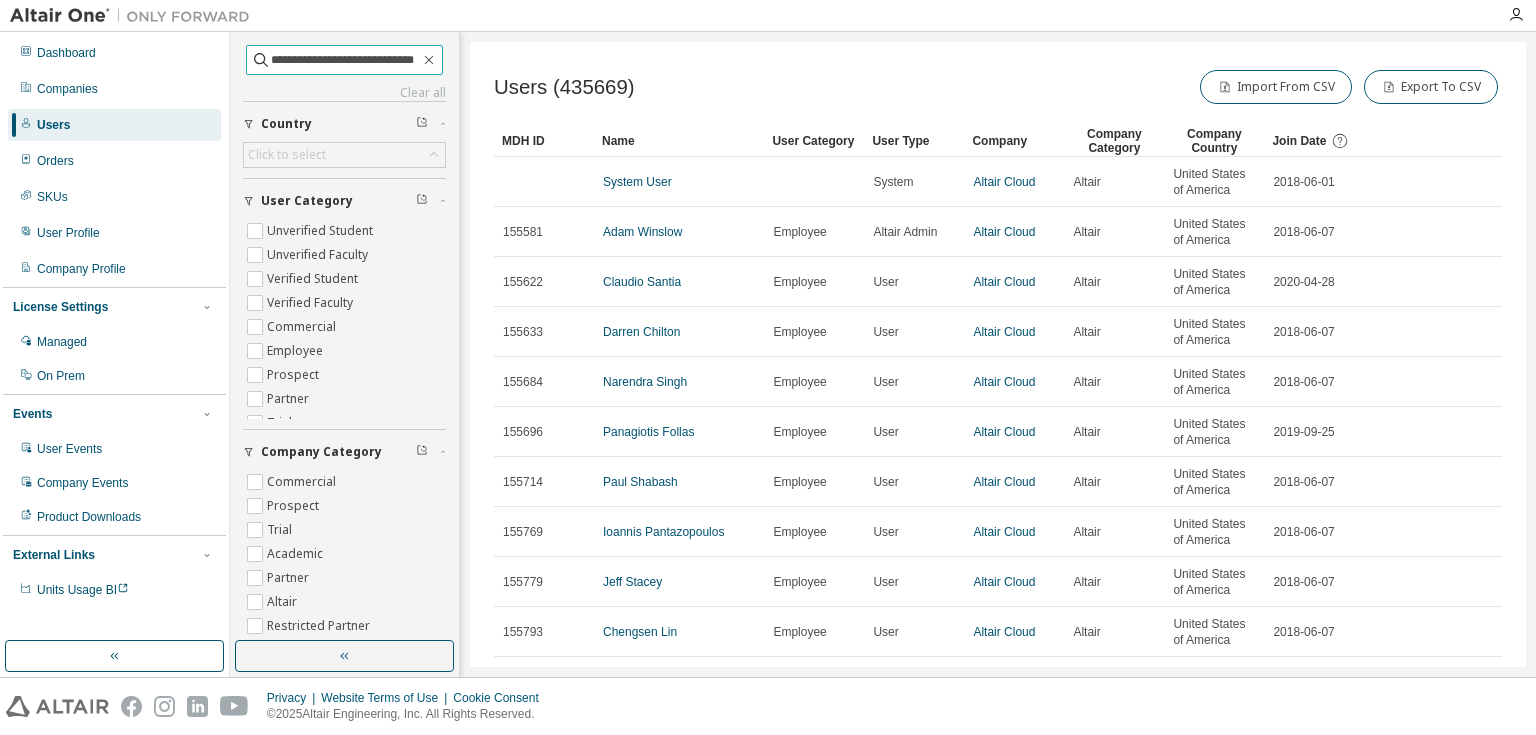 type on "**********" 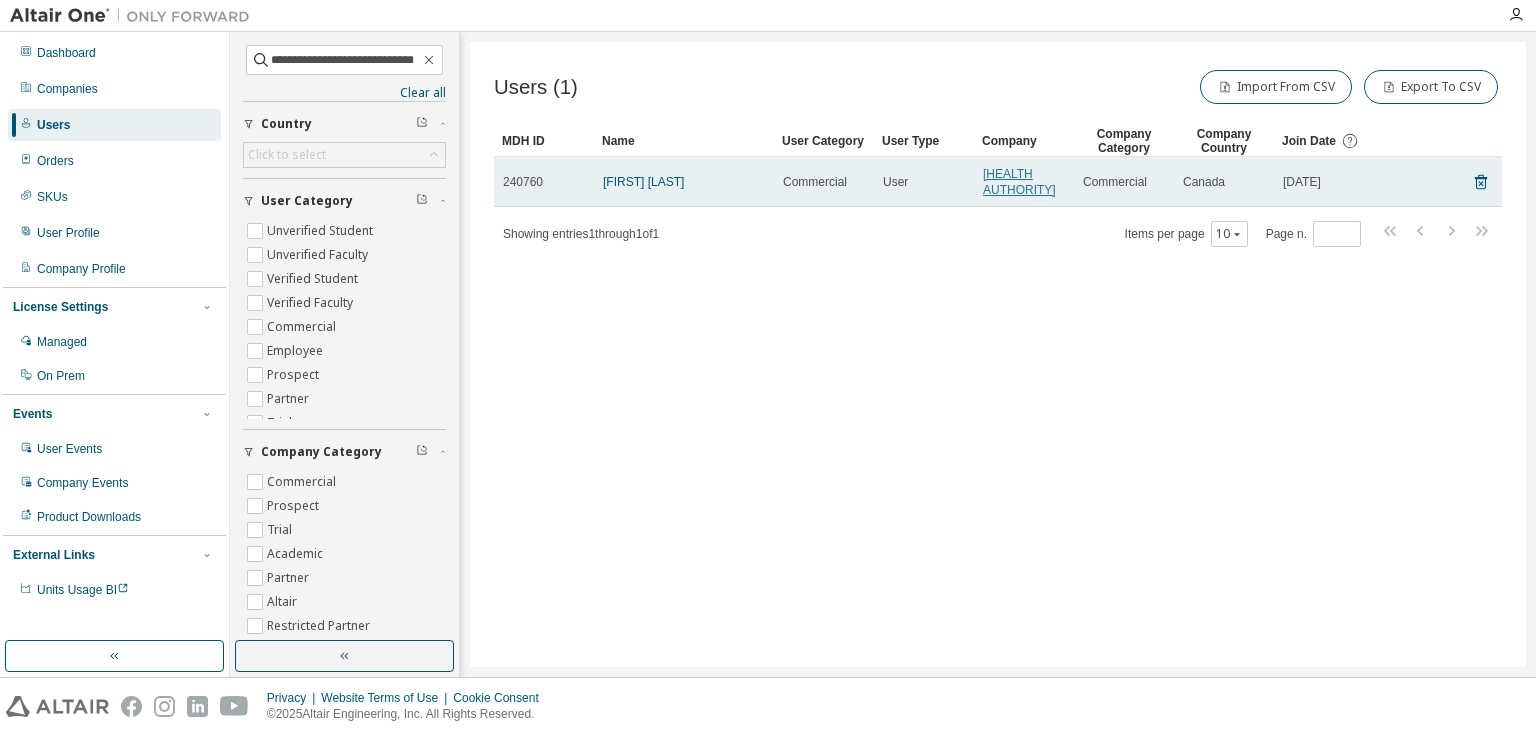 scroll, scrollTop: 0, scrollLeft: 0, axis: both 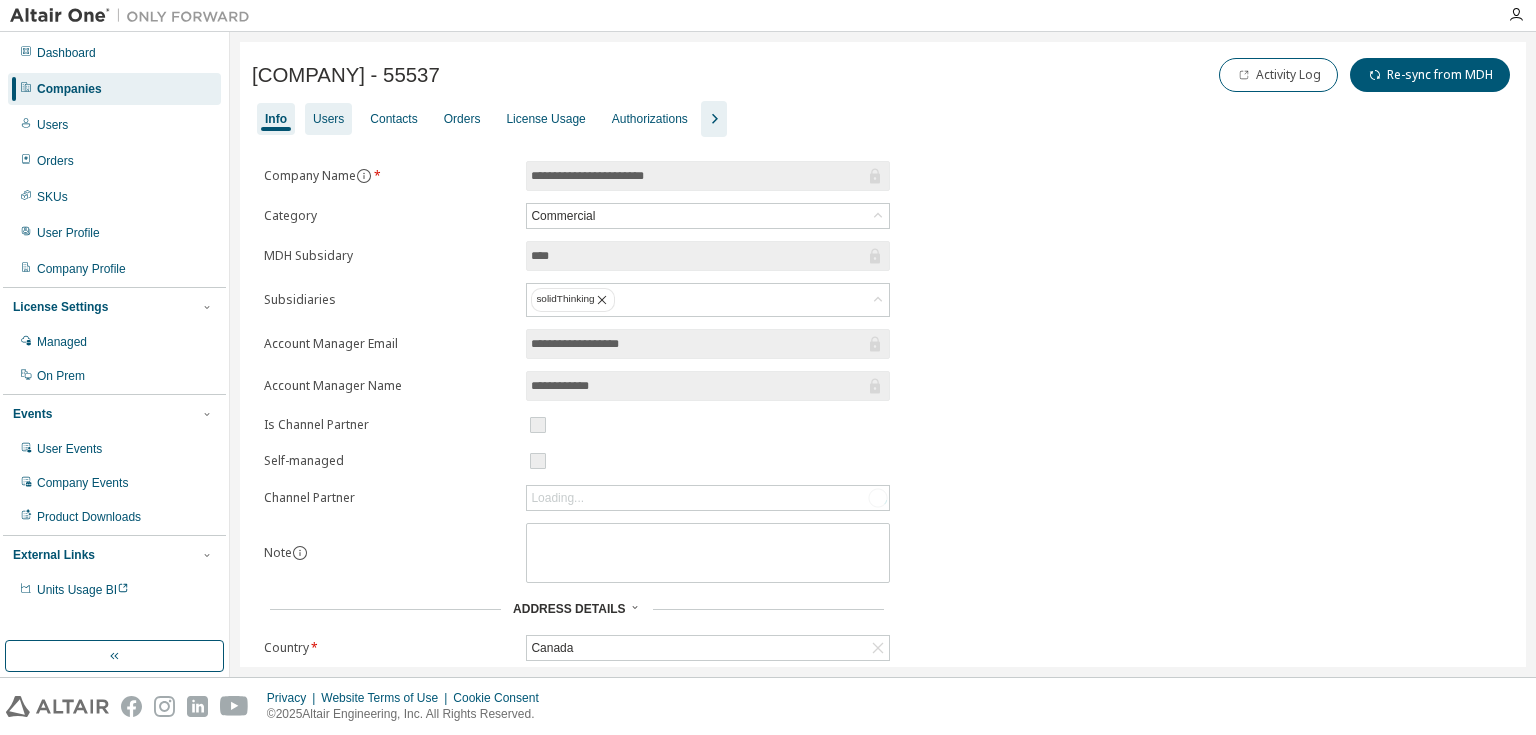 click on "Users" at bounding box center [328, 119] 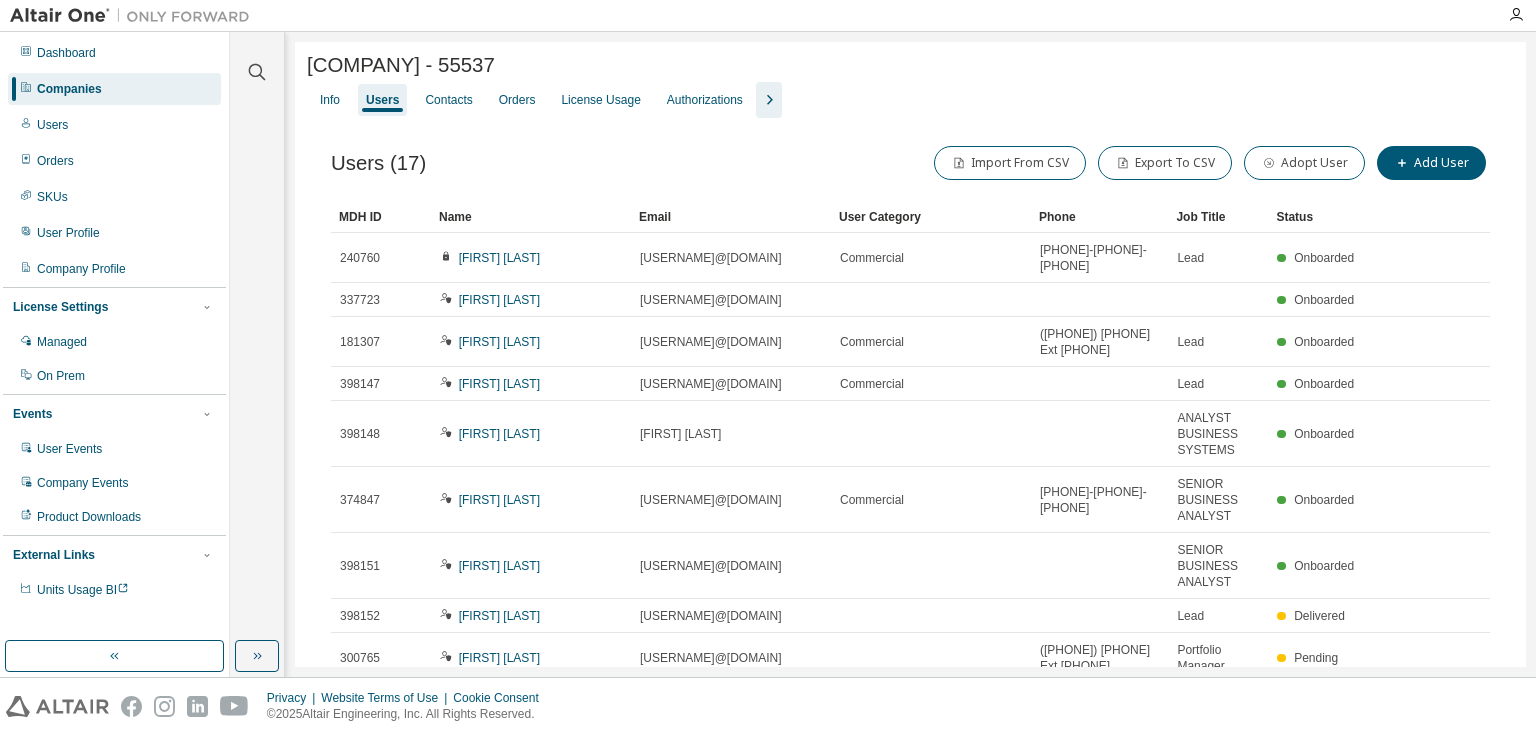 click on "Name" at bounding box center [531, 217] 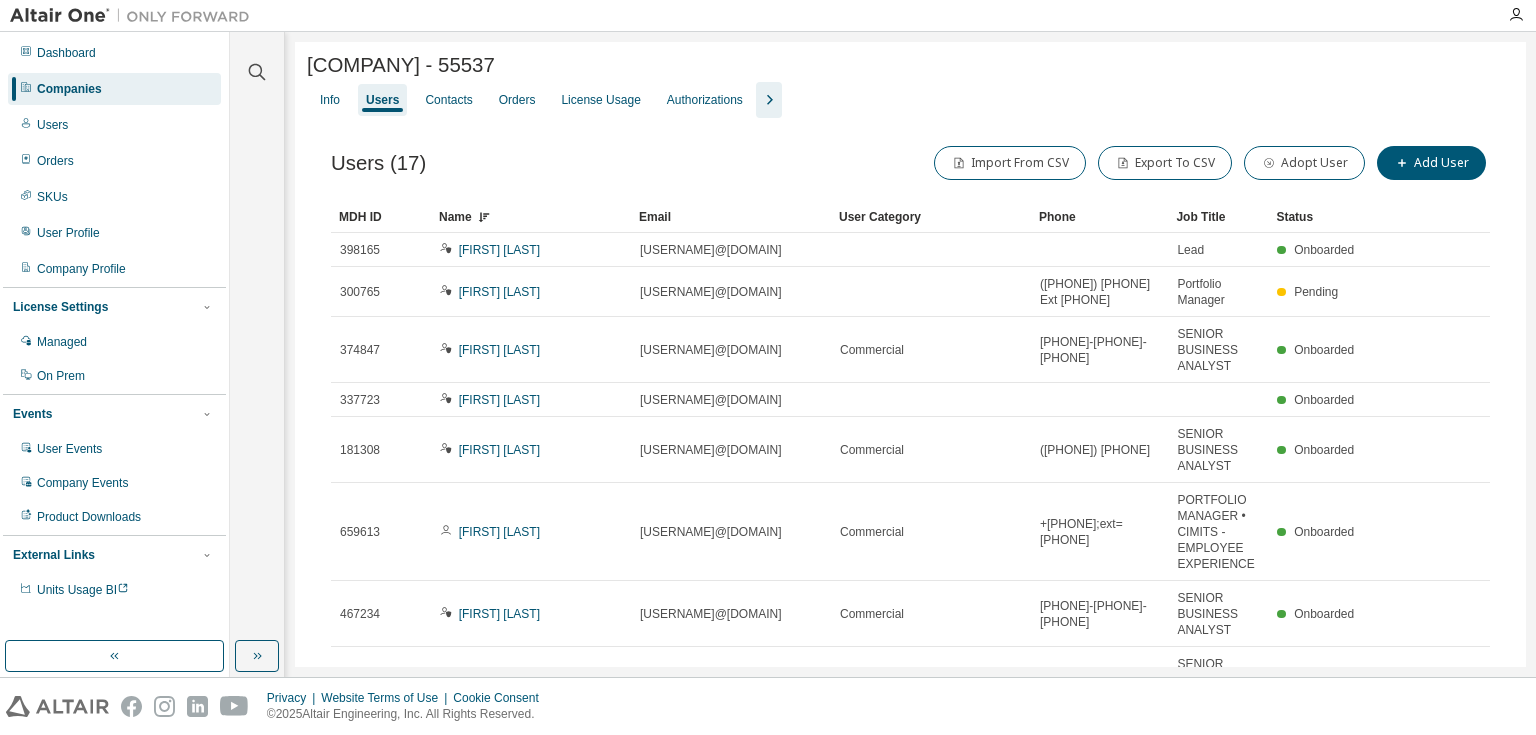 click on "Name" at bounding box center (531, 217) 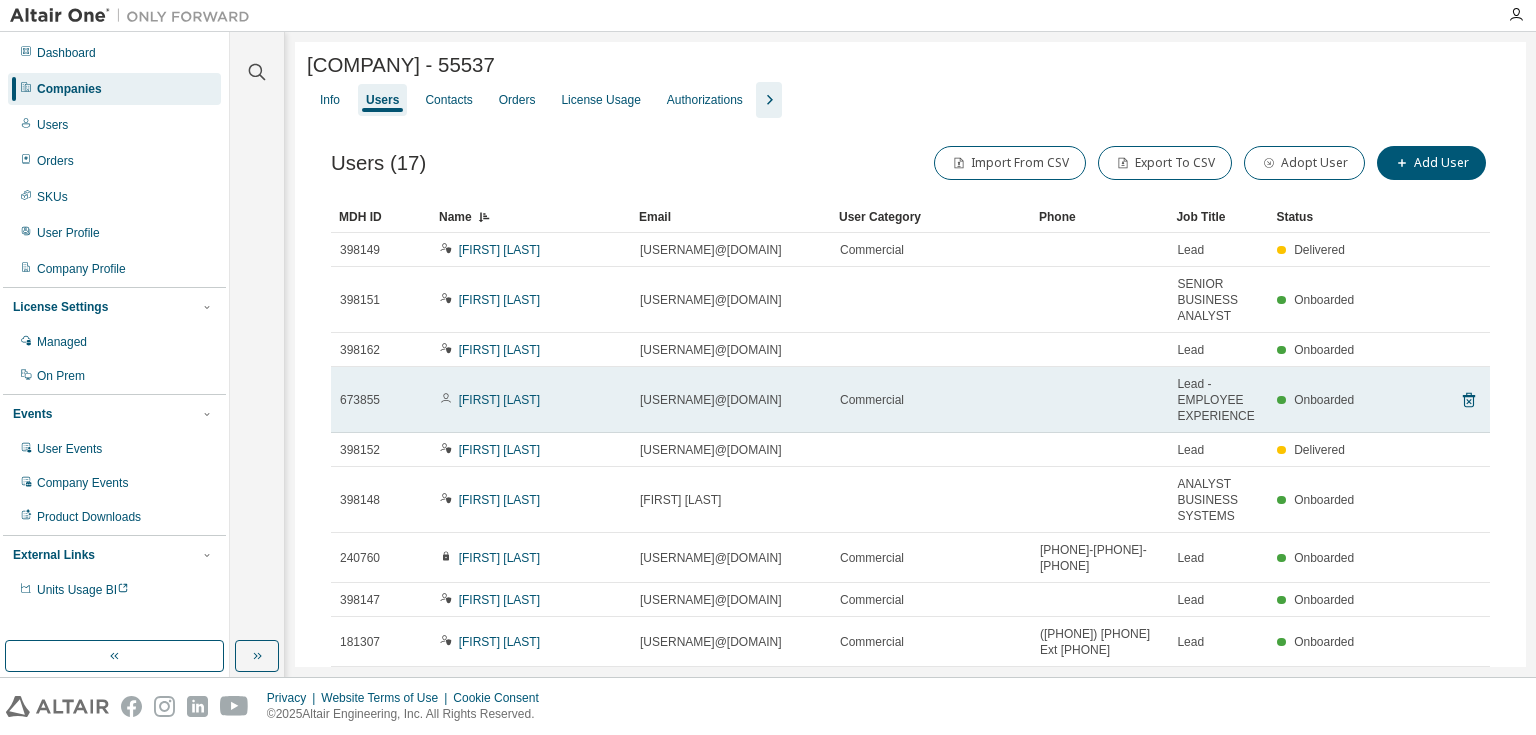 drag, startPoint x: 786, startPoint y: 405, endPoint x: 635, endPoint y: 407, distance: 151.01324 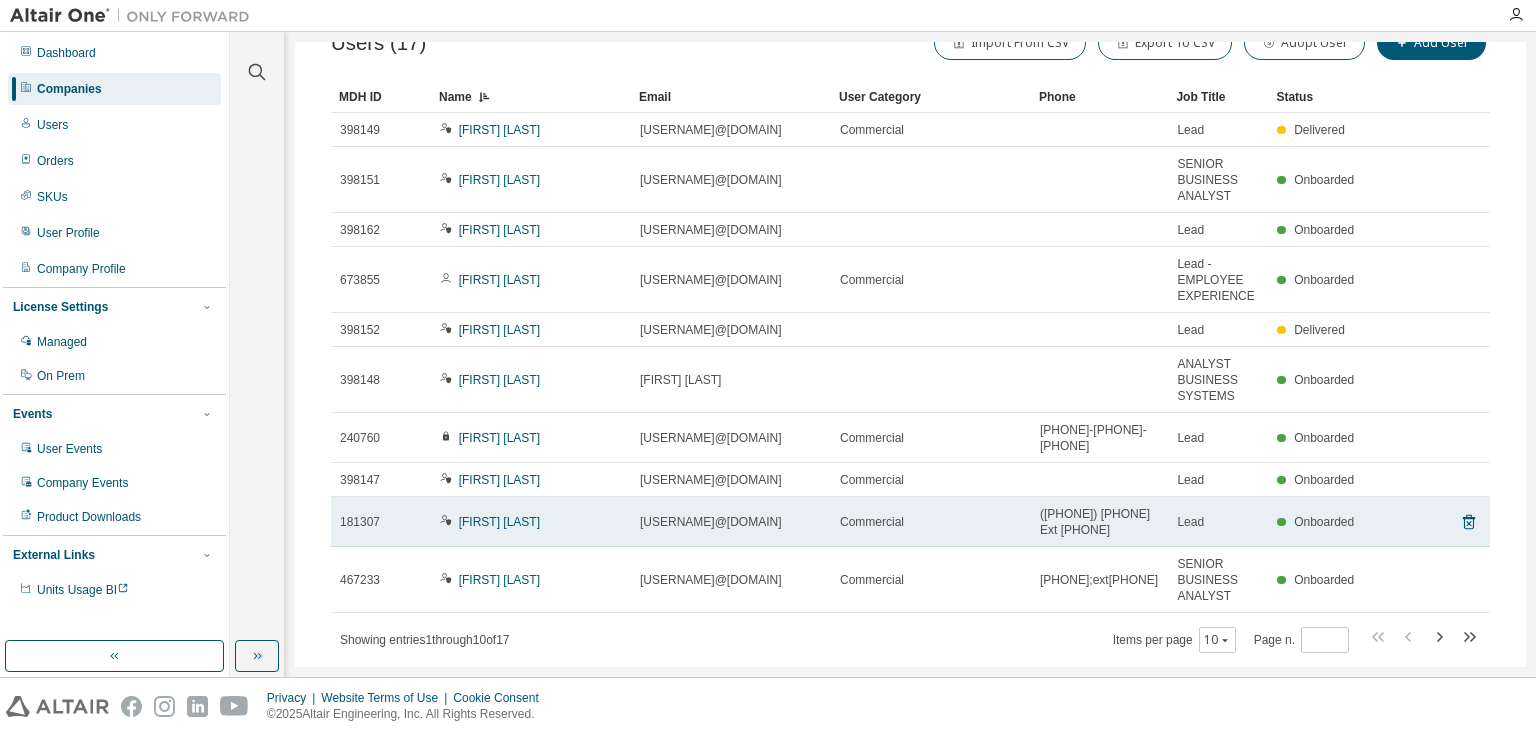 scroll, scrollTop: 157, scrollLeft: 0, axis: vertical 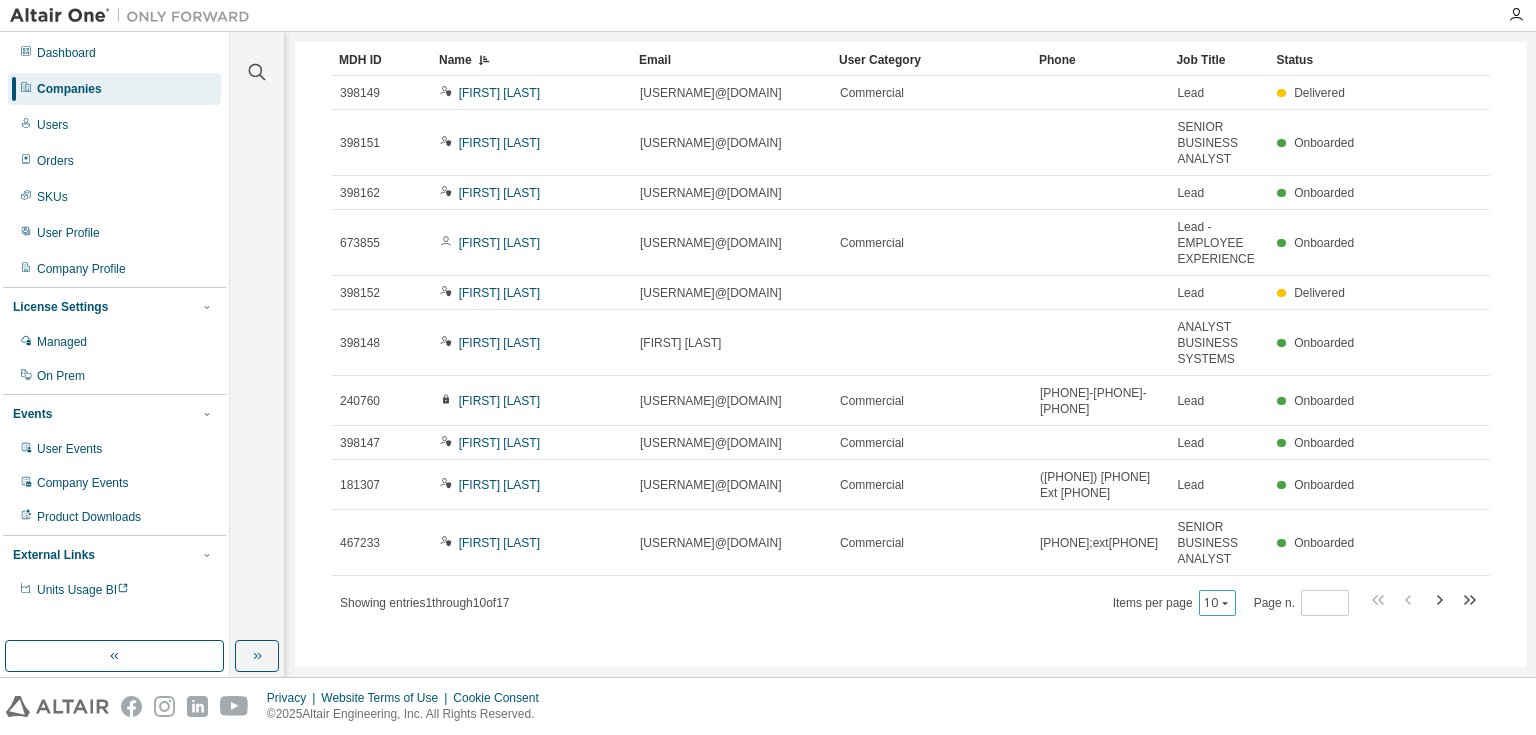 click 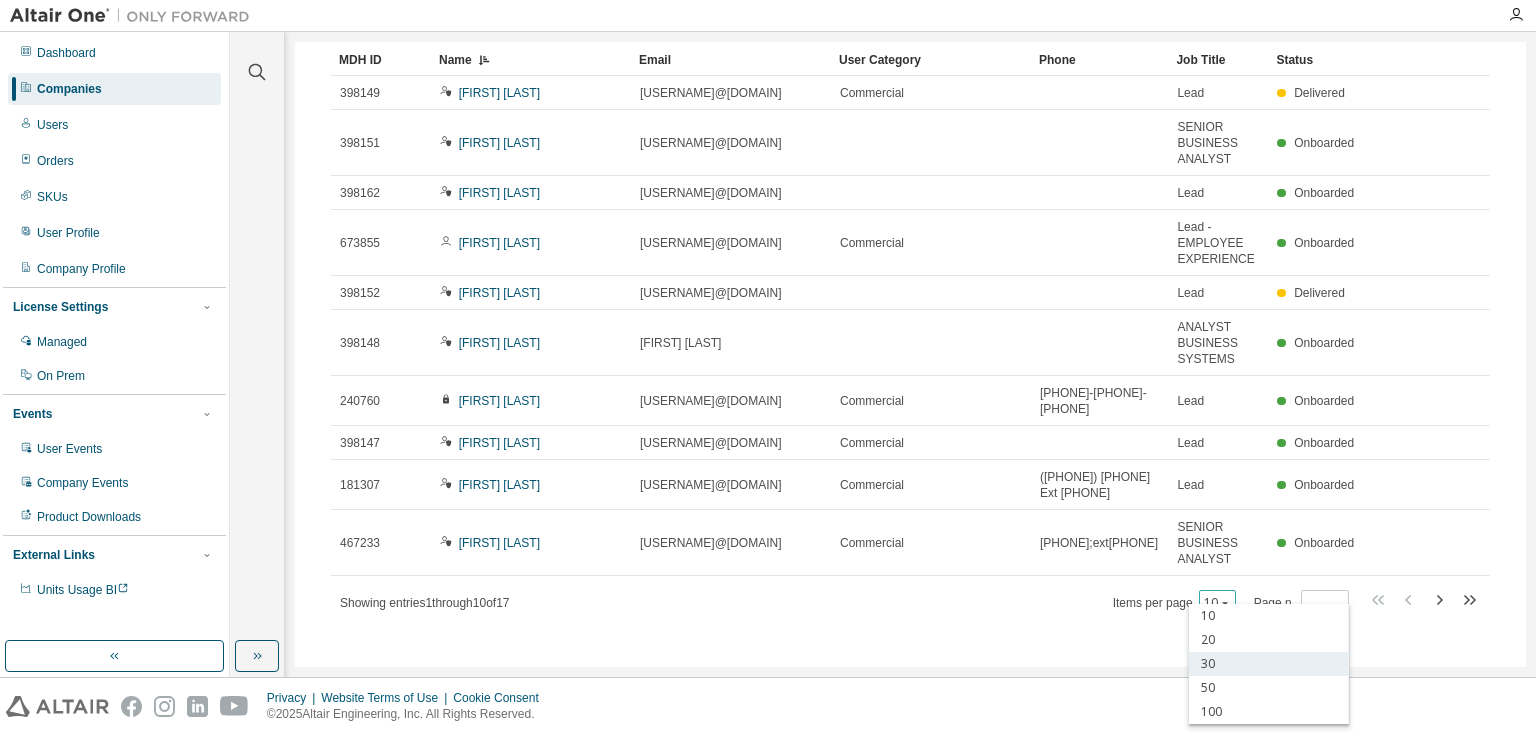 click on "30" at bounding box center (1269, 664) 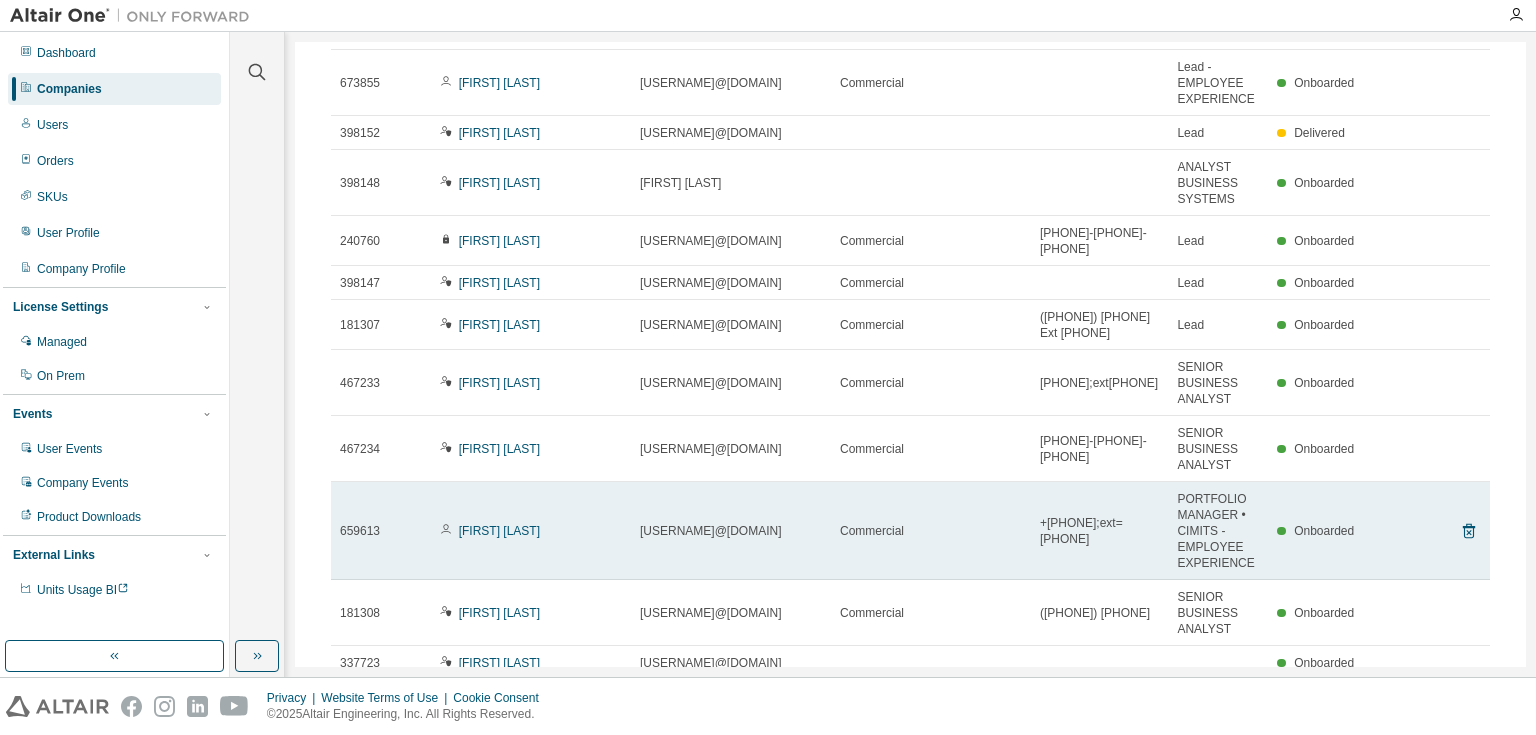 scroll, scrollTop: 397, scrollLeft: 0, axis: vertical 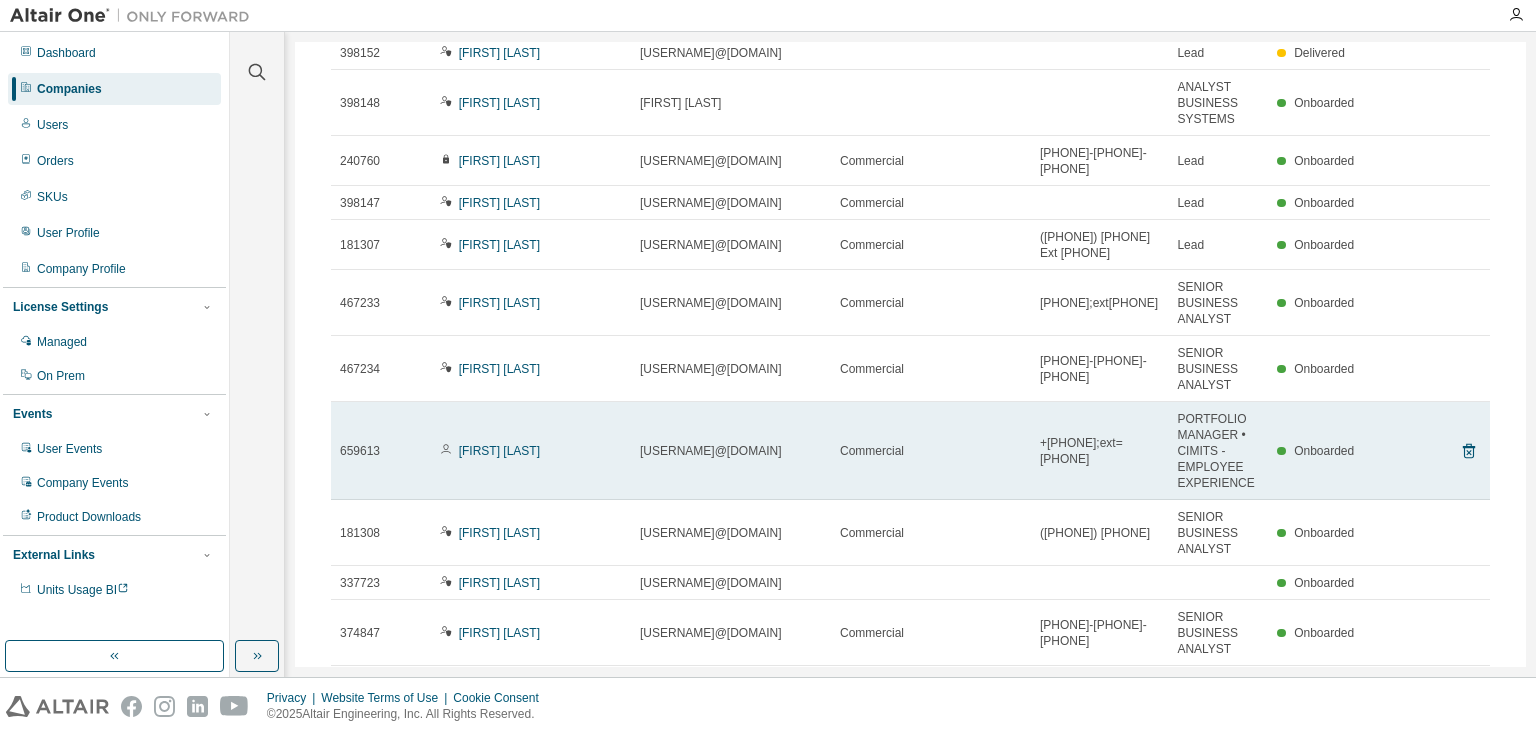 drag, startPoint x: 809, startPoint y: 437, endPoint x: 636, endPoint y: 440, distance: 173.02602 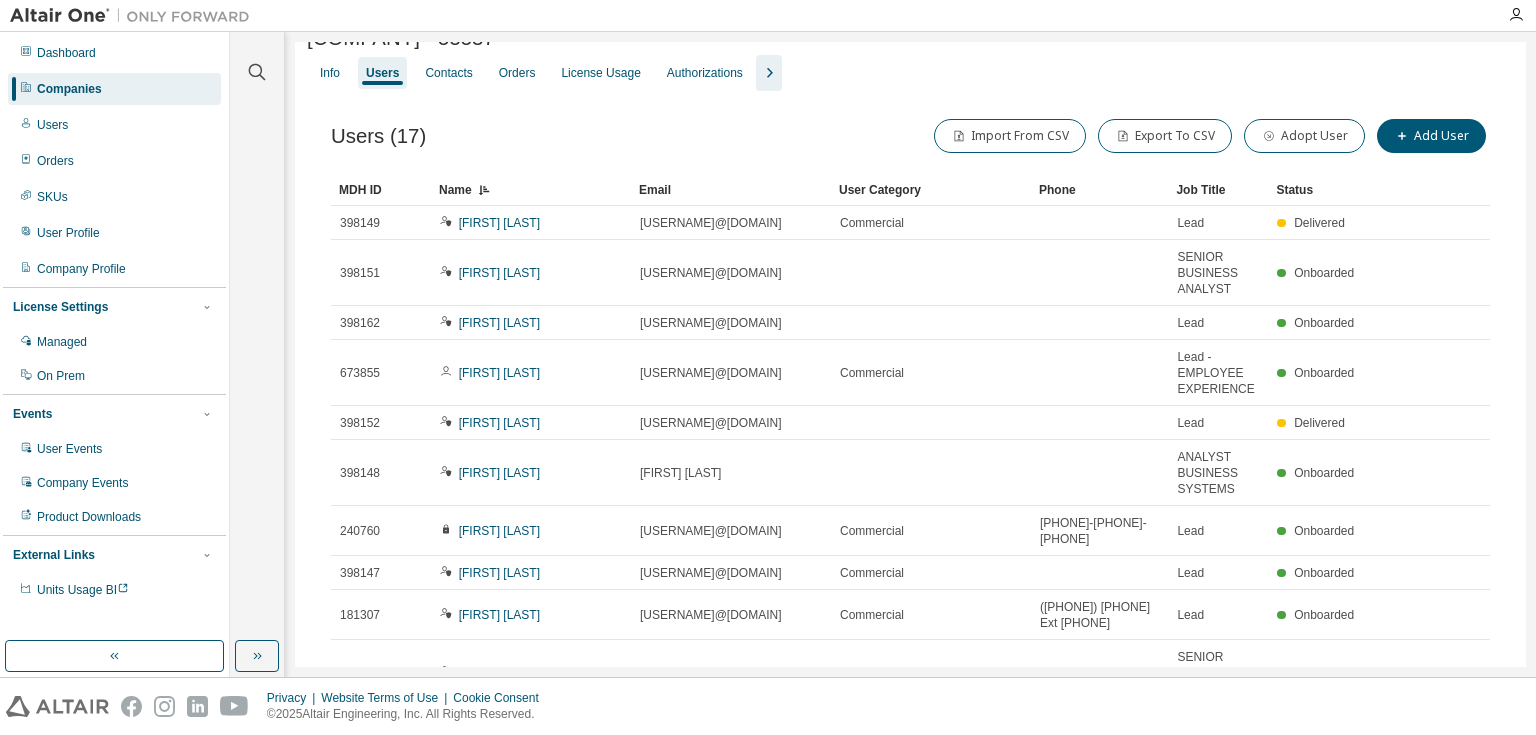 scroll, scrollTop: 0, scrollLeft: 0, axis: both 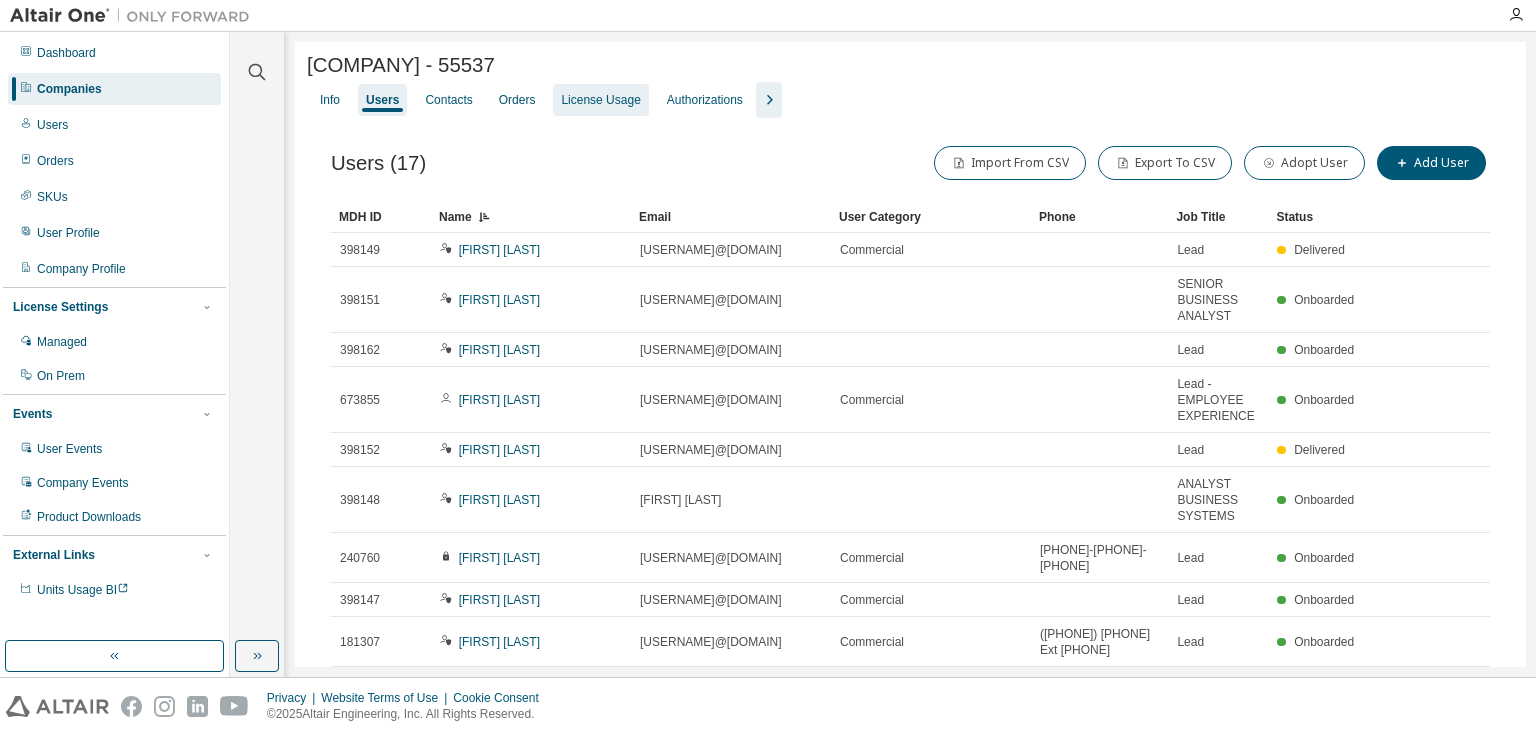 click on "License Usage" at bounding box center (600, 100) 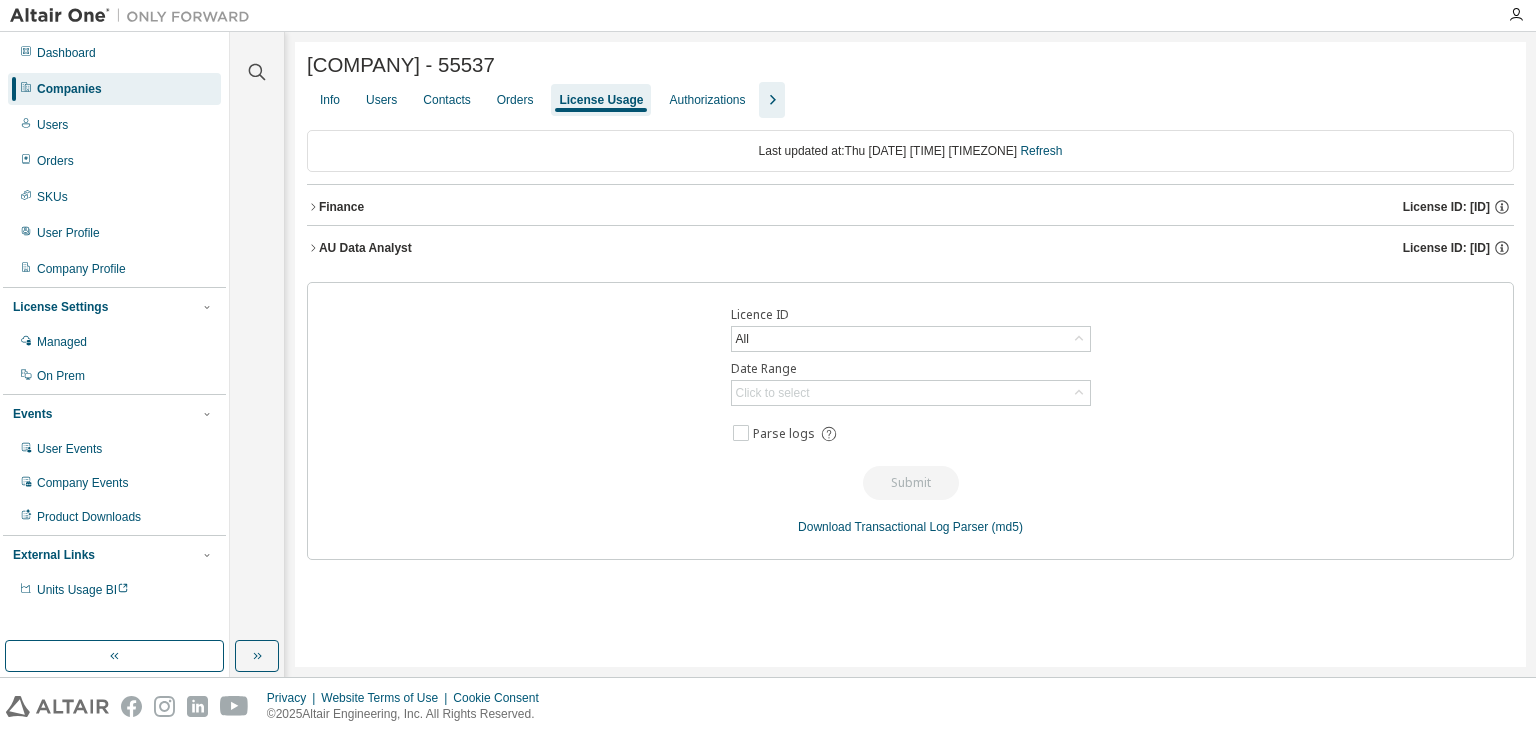 click 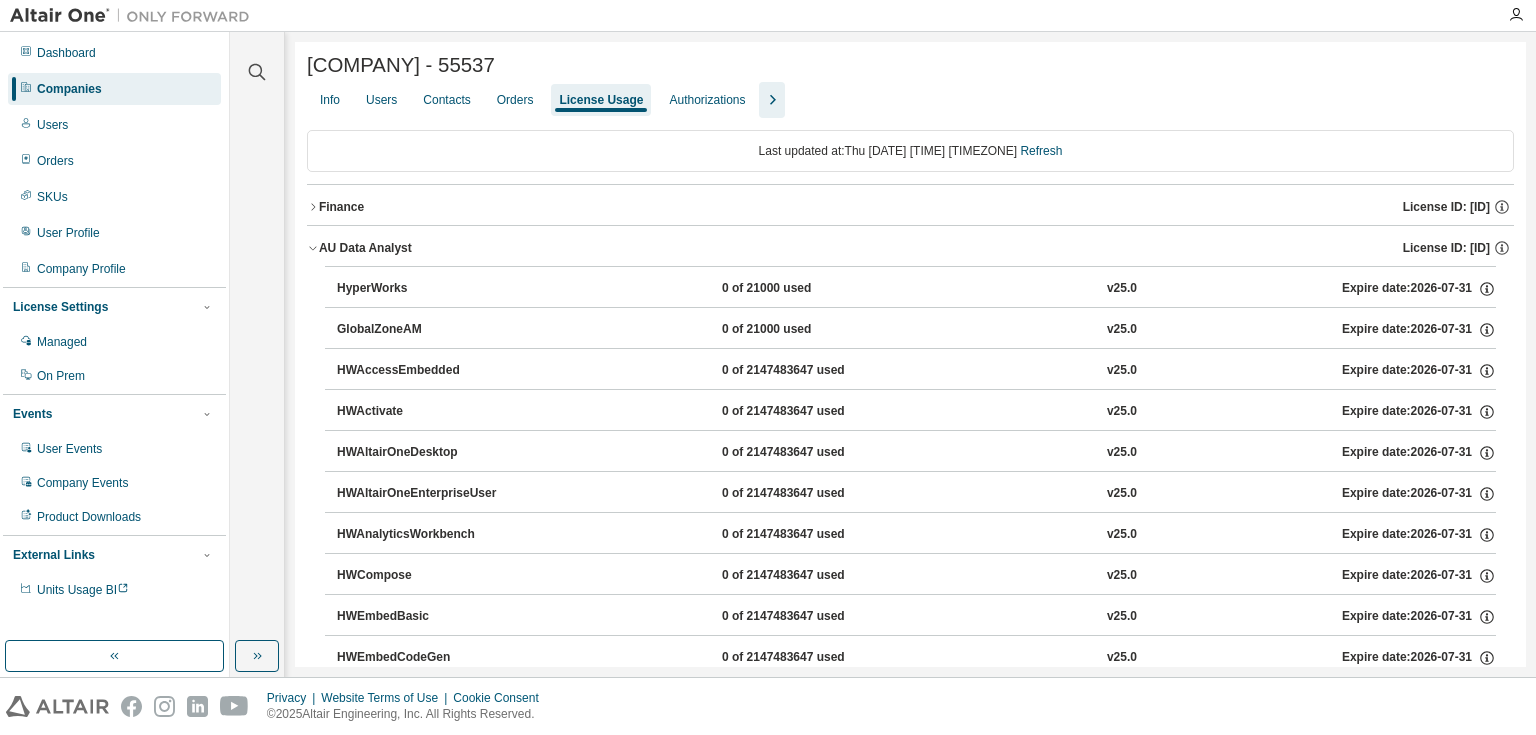 click 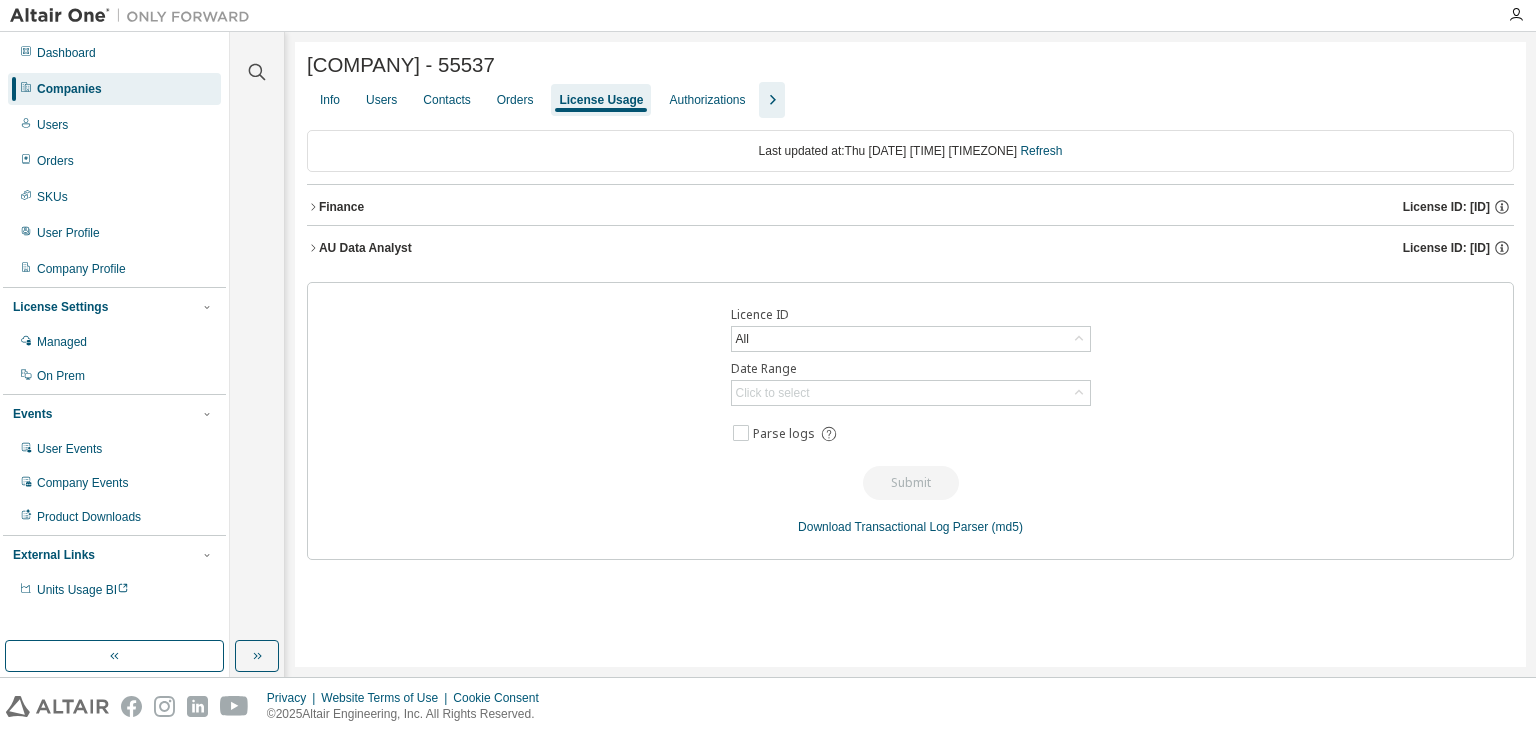 click 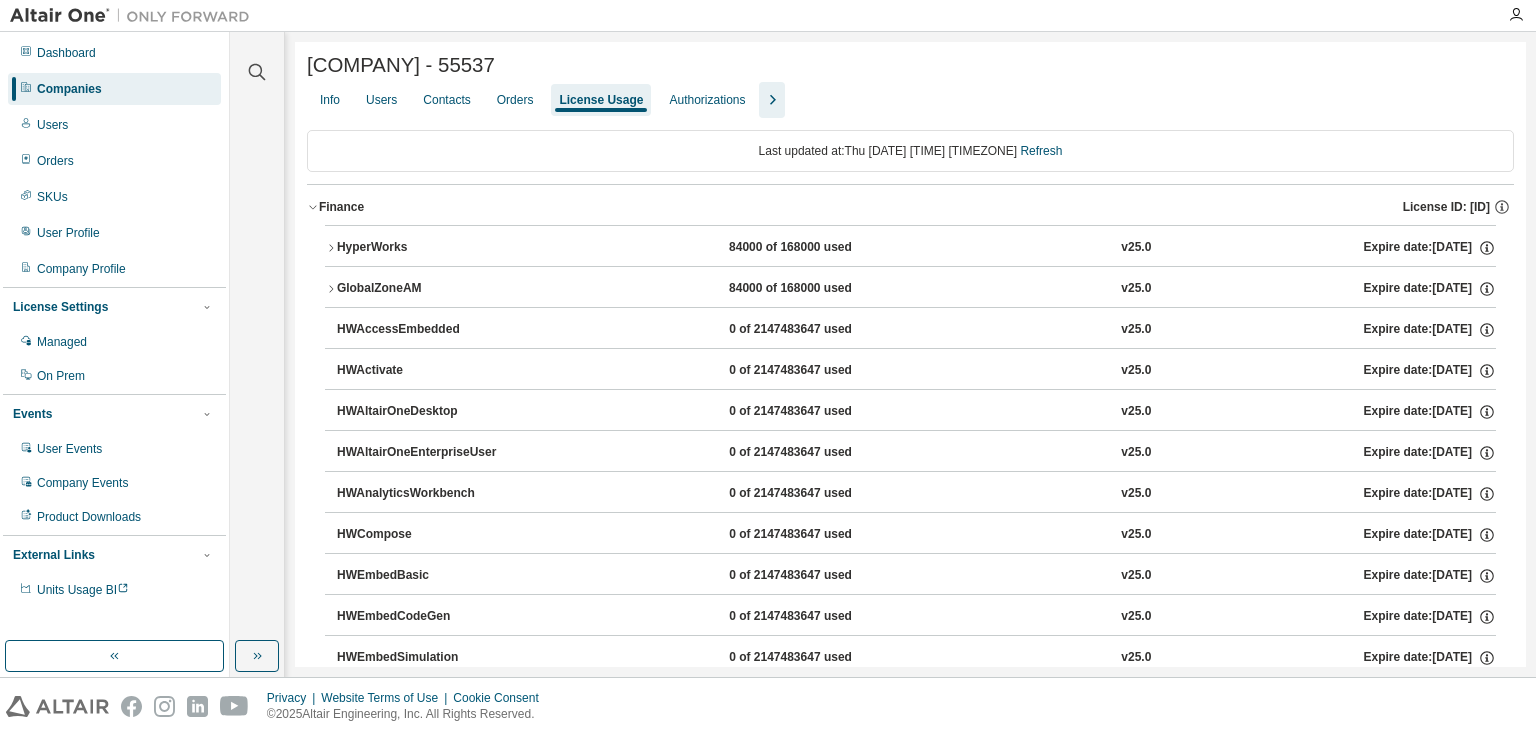 click 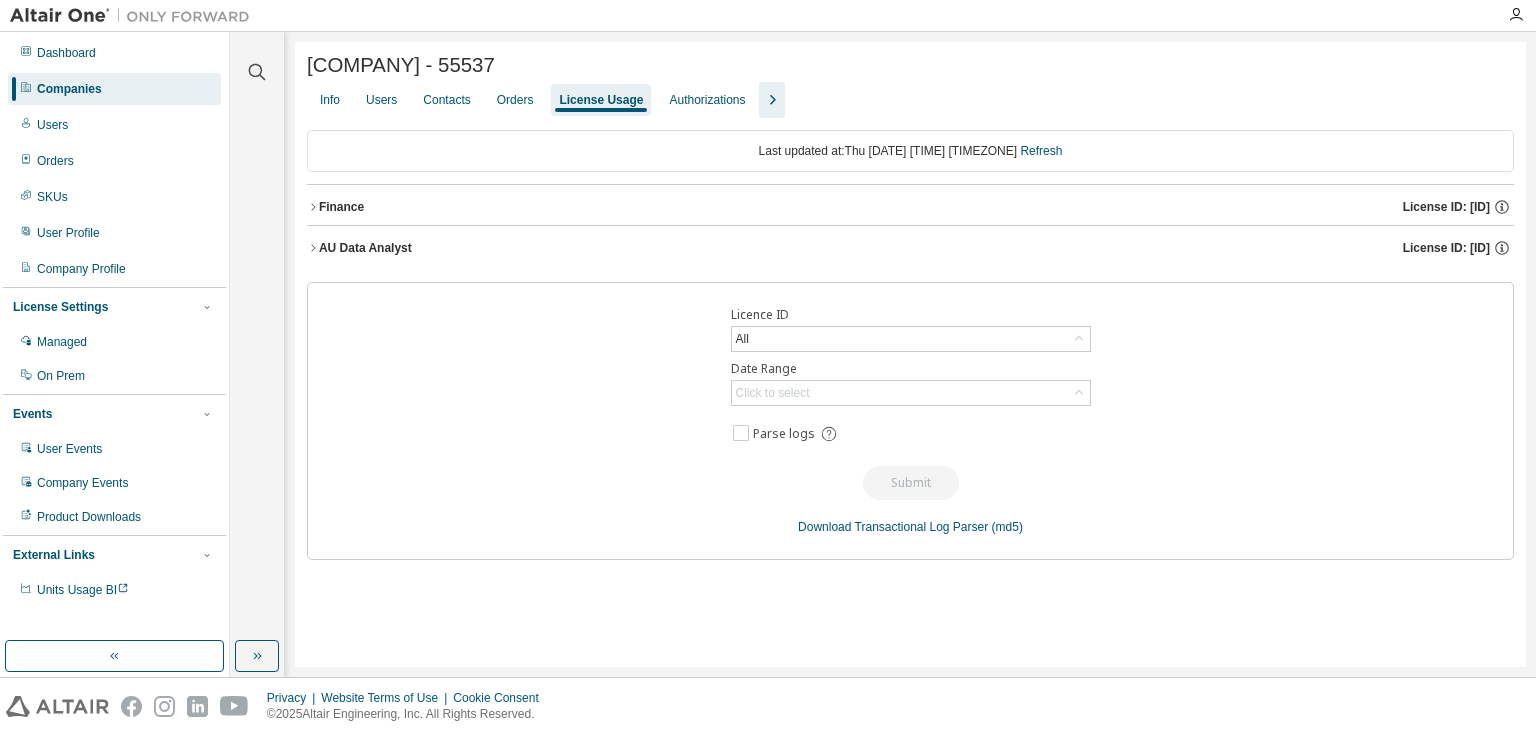 click 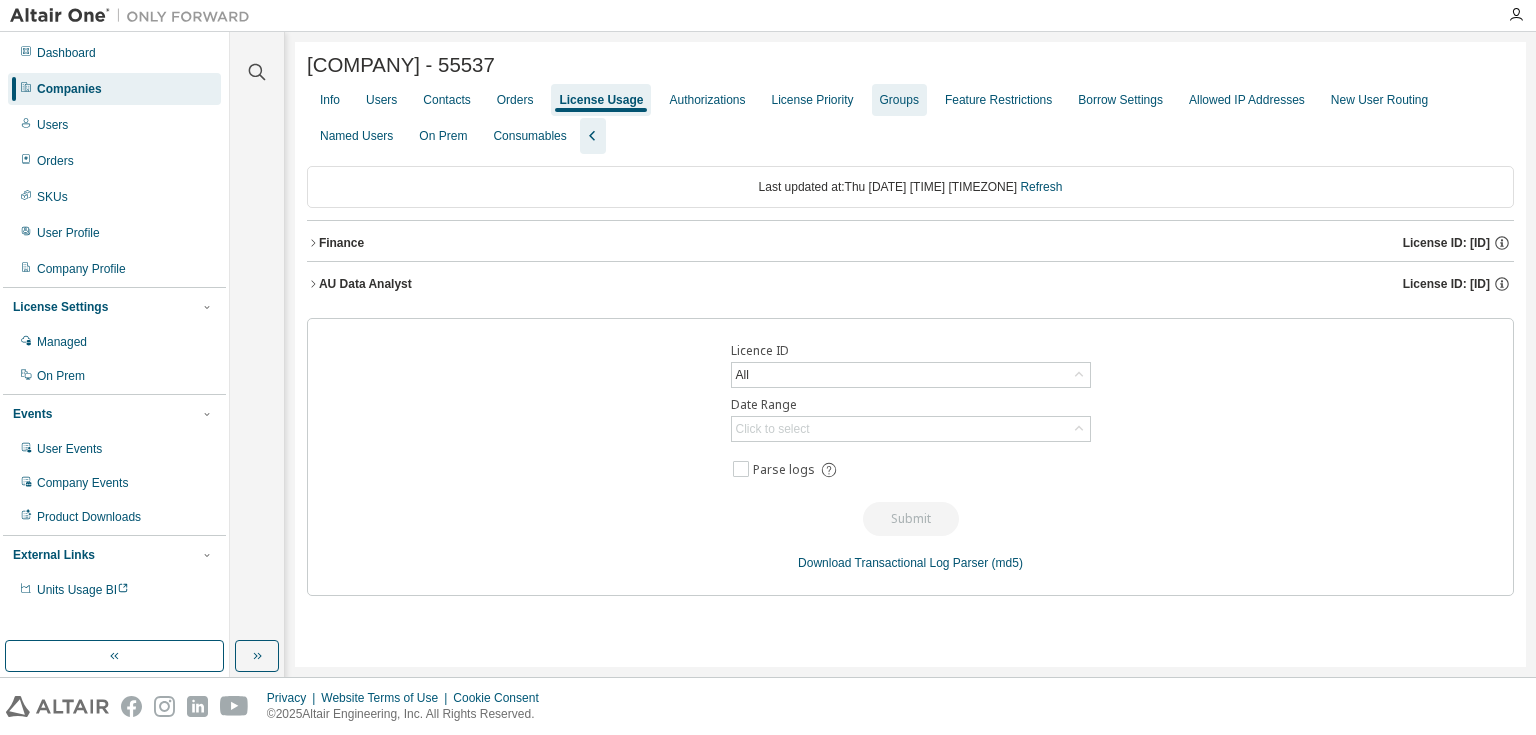 click on "Groups" at bounding box center [899, 100] 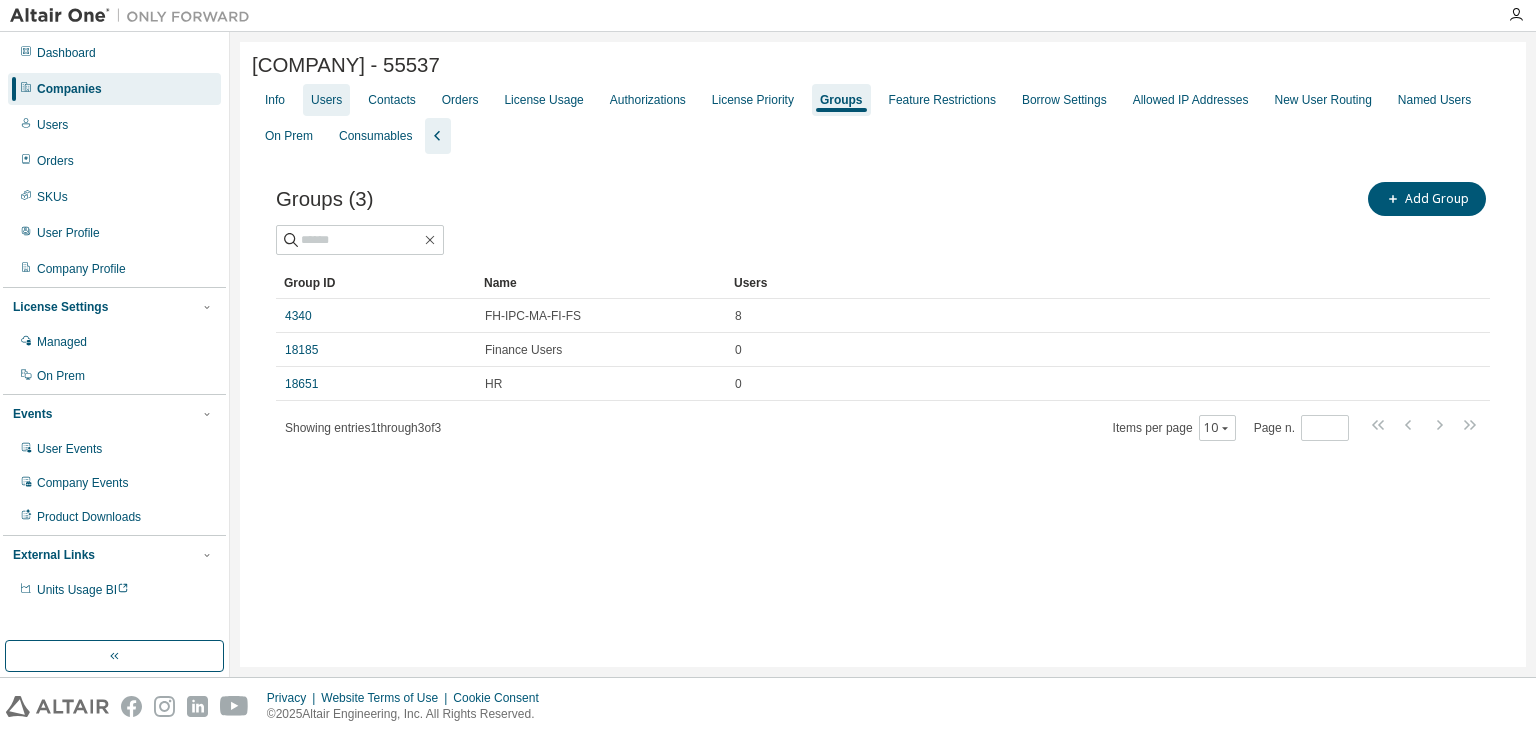 click on "Users" at bounding box center (326, 100) 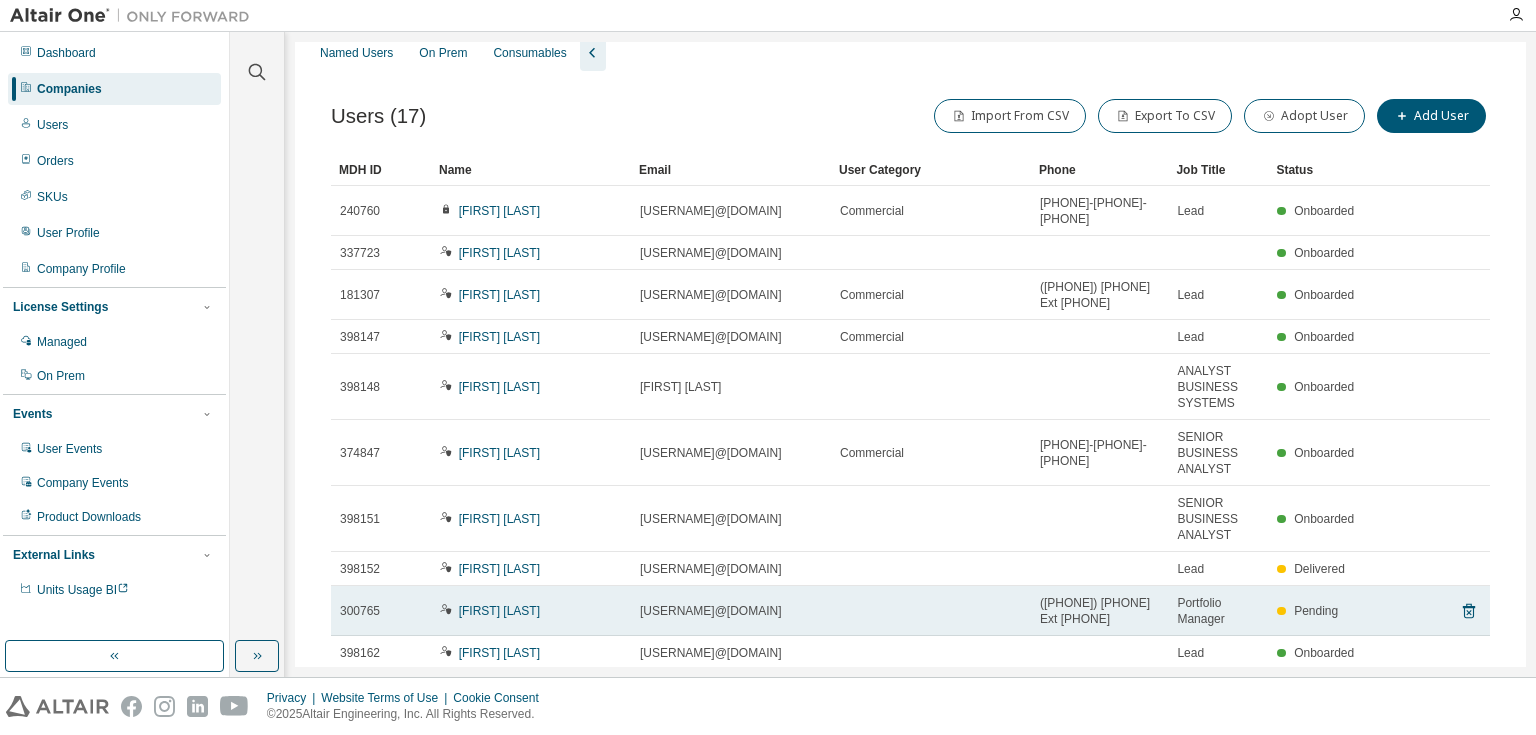scroll, scrollTop: 177, scrollLeft: 0, axis: vertical 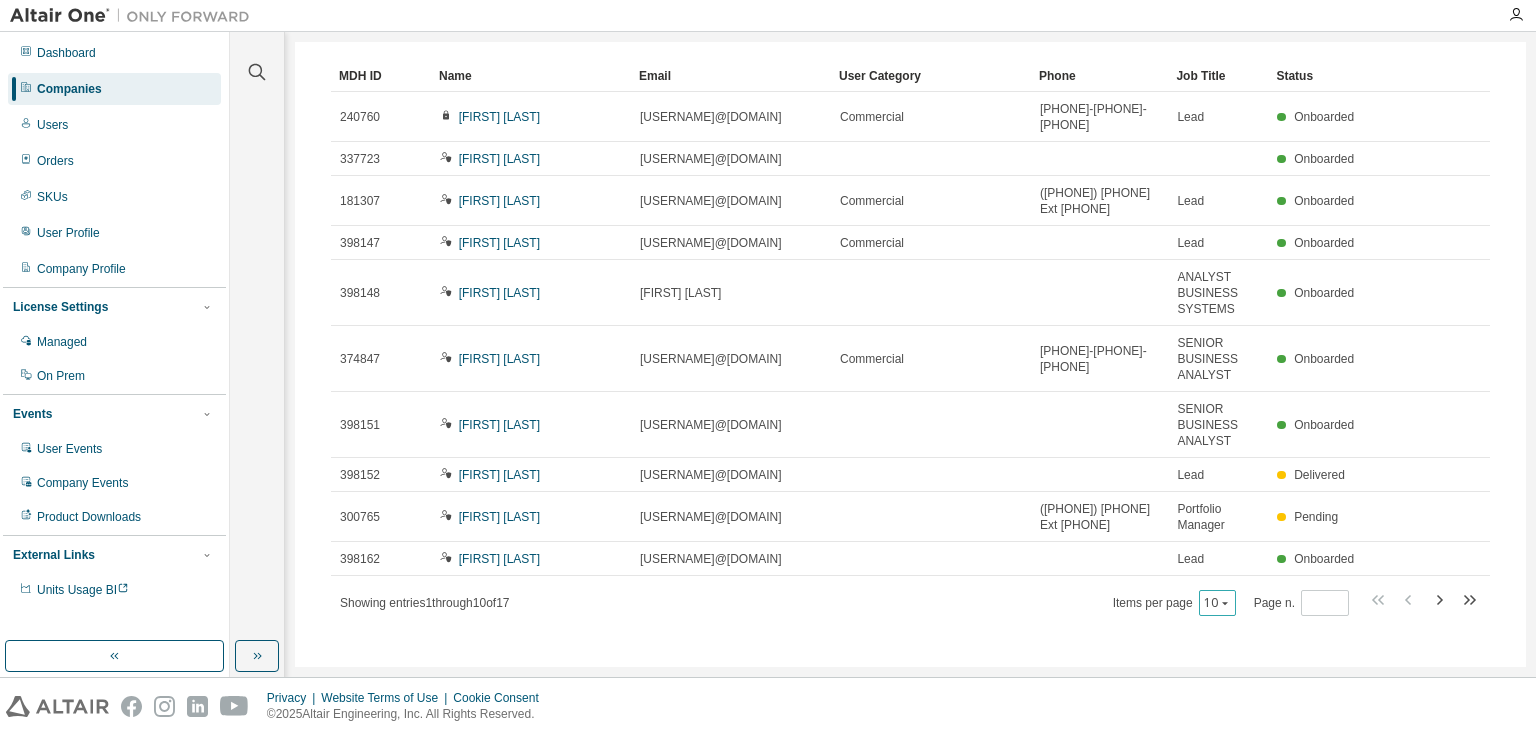 click 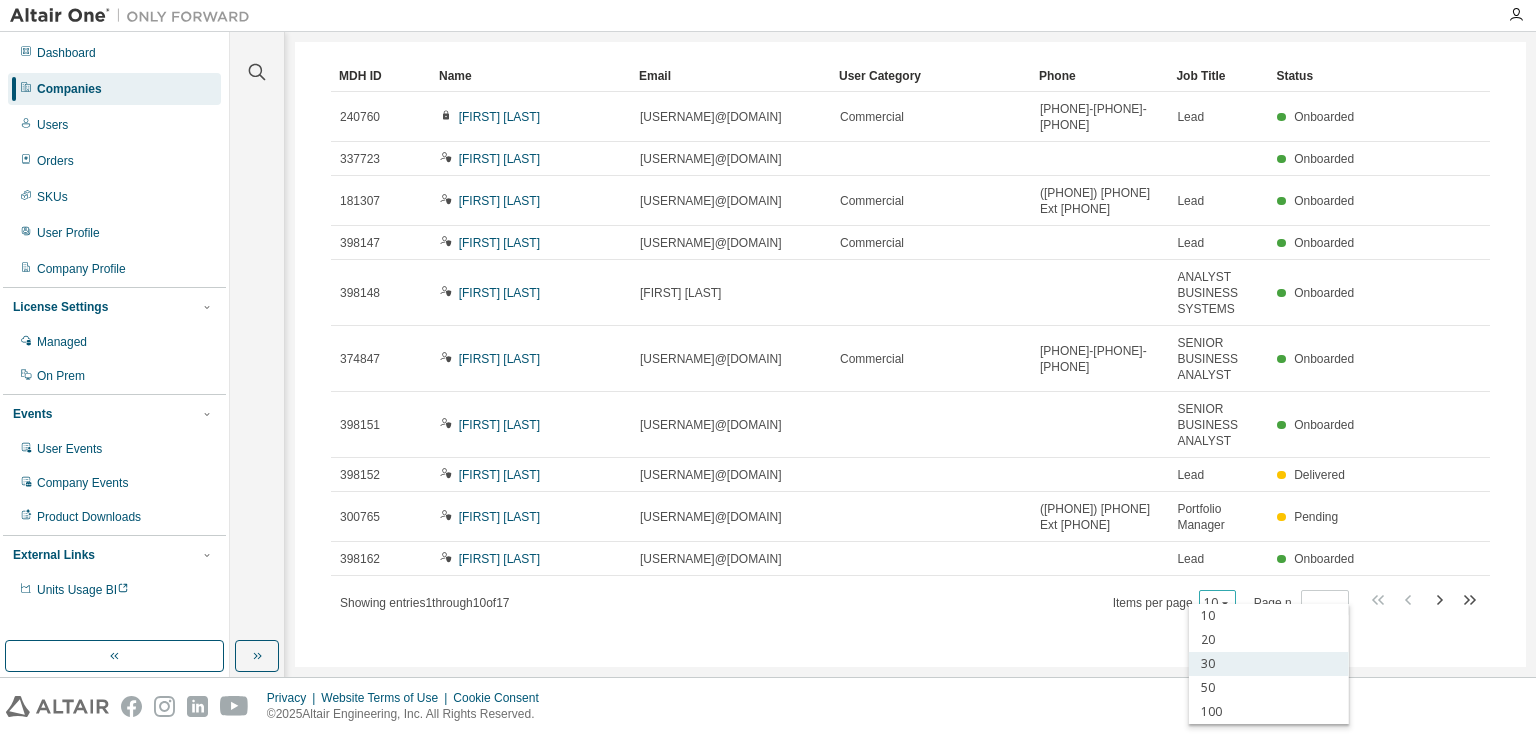 click on "30" at bounding box center [1269, 664] 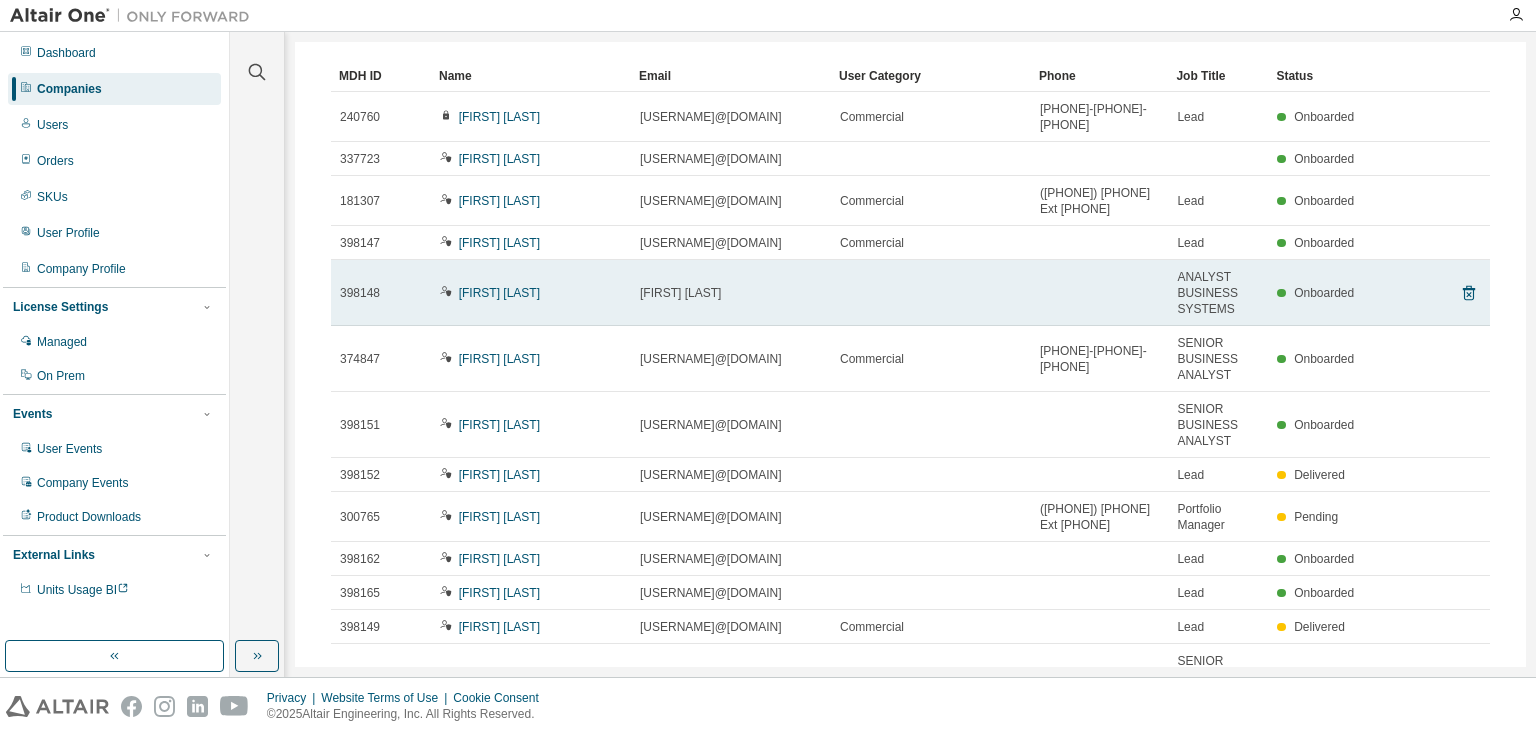 scroll, scrollTop: 0, scrollLeft: 0, axis: both 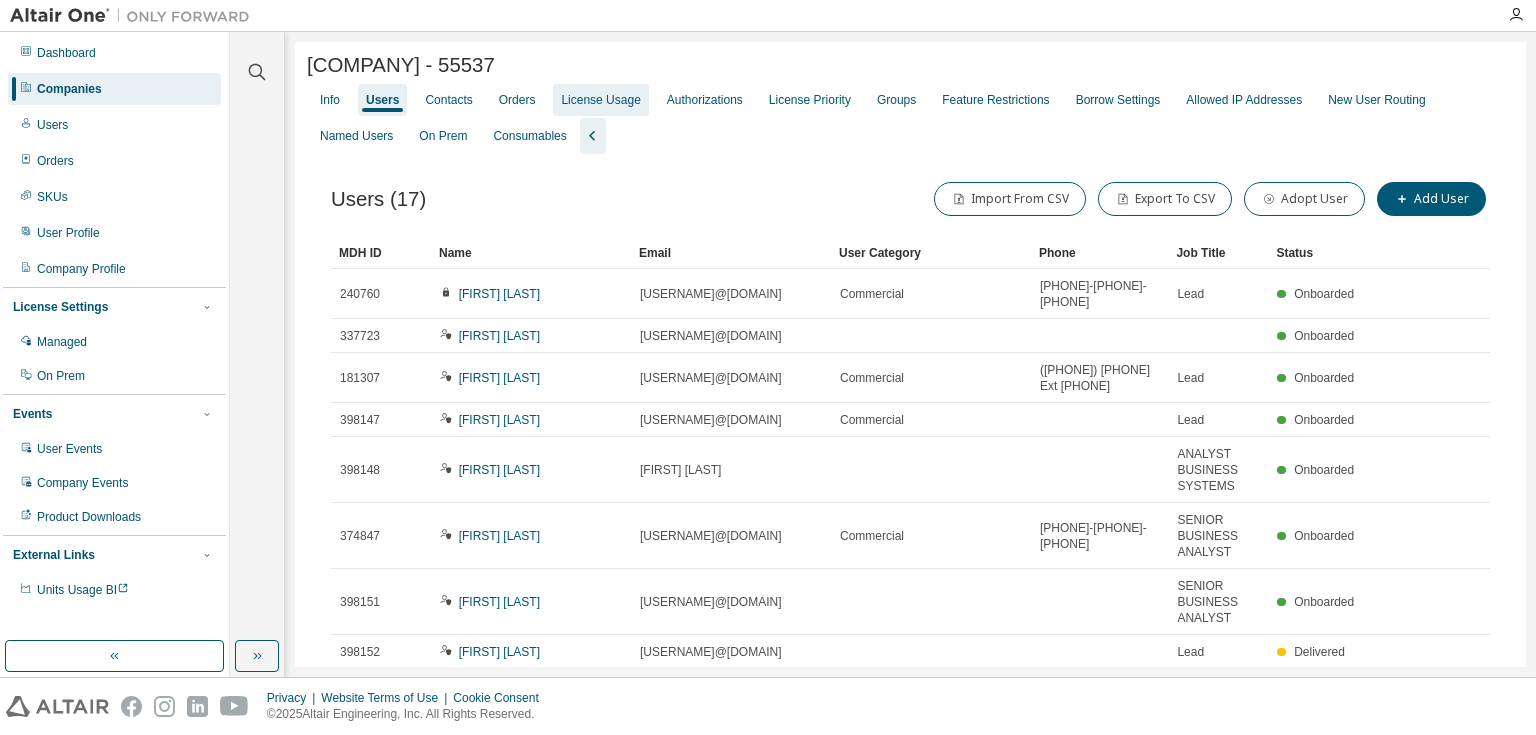 click on "License Usage" at bounding box center [600, 100] 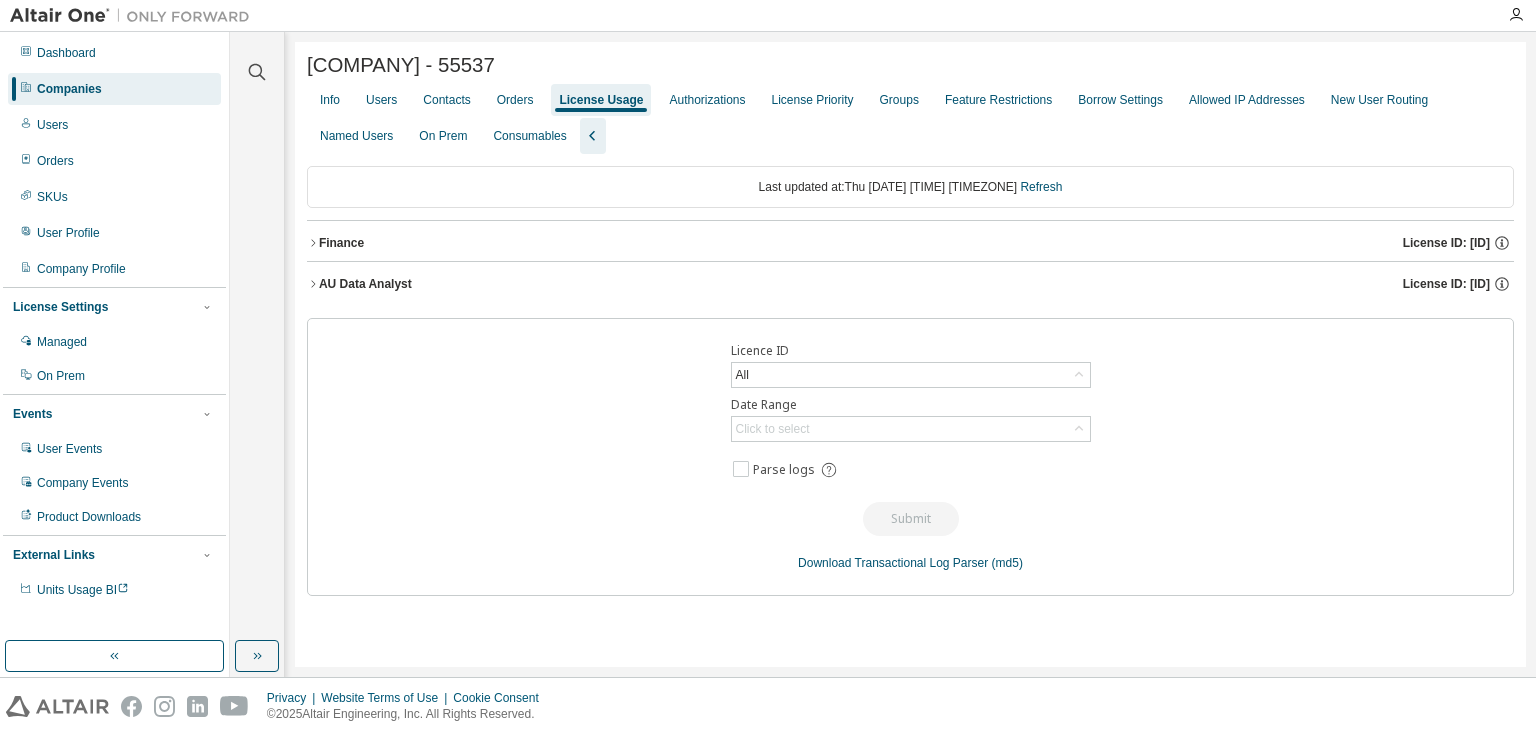 click 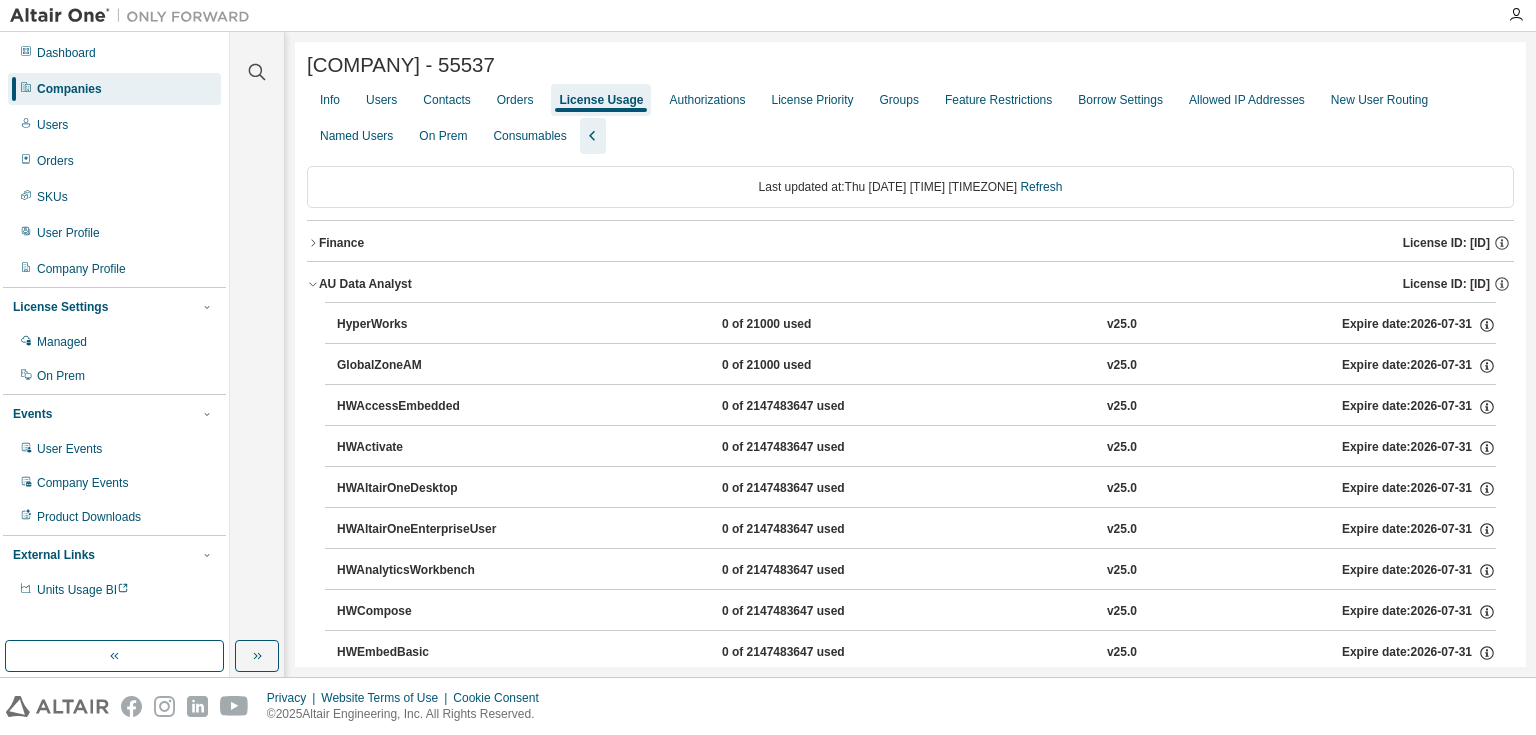 click at bounding box center [313, 284] 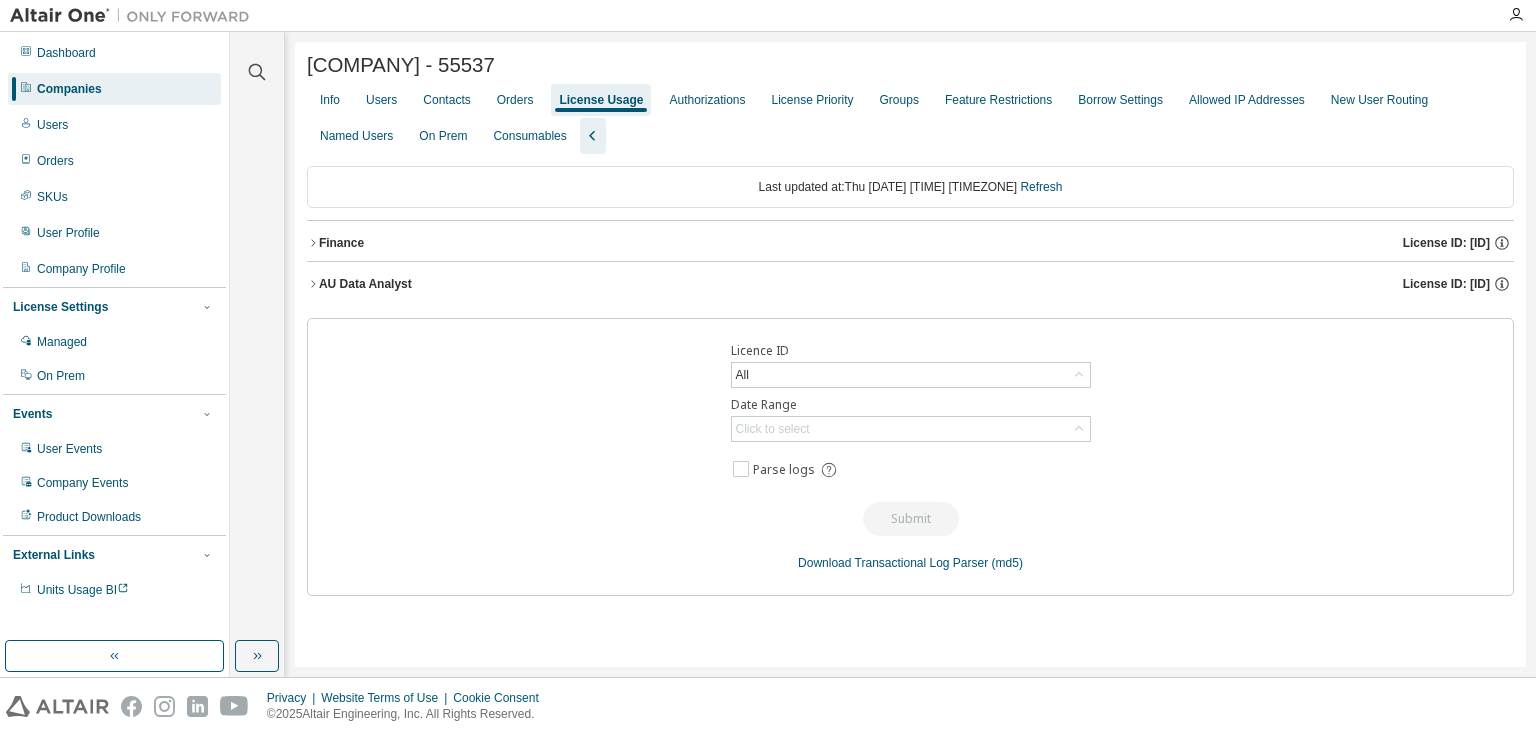 click 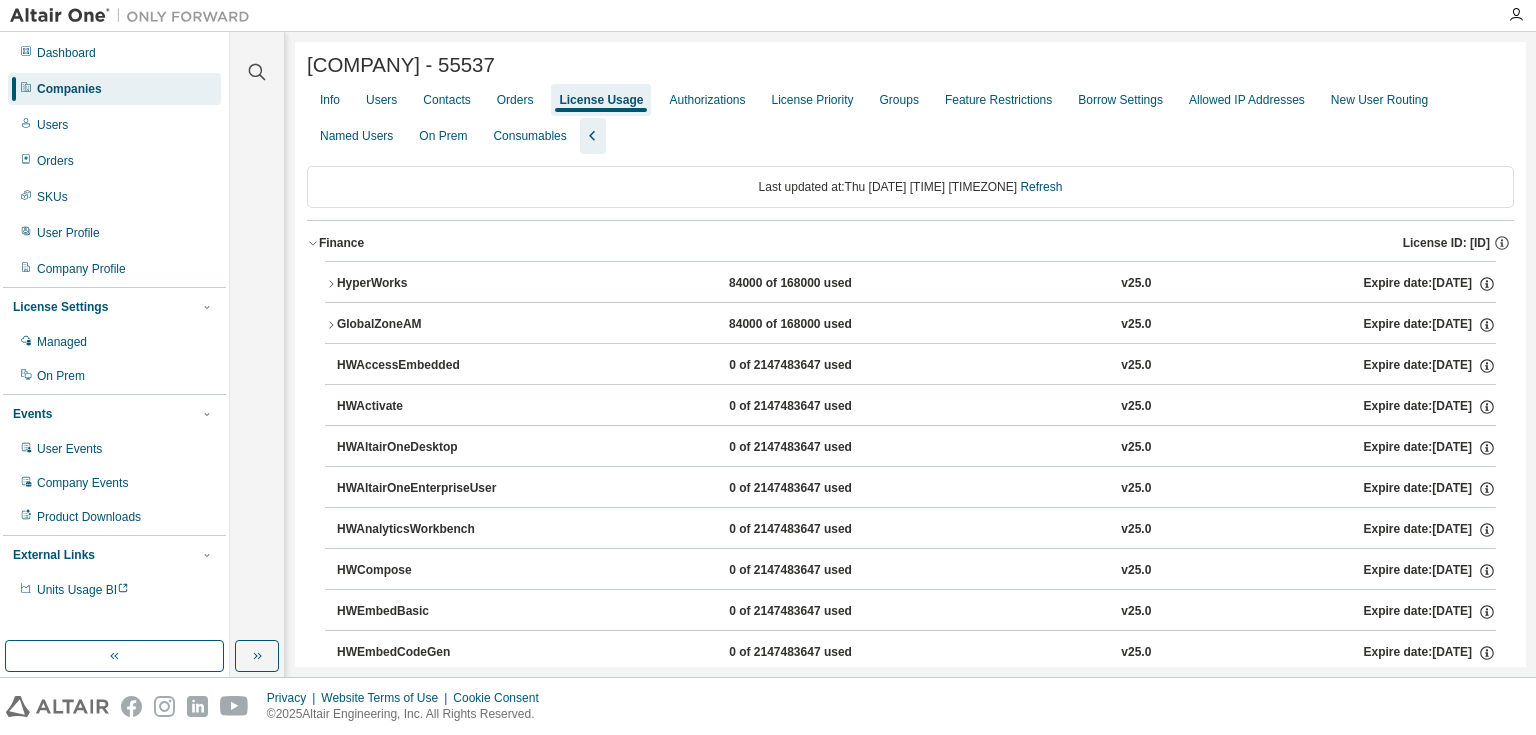 click 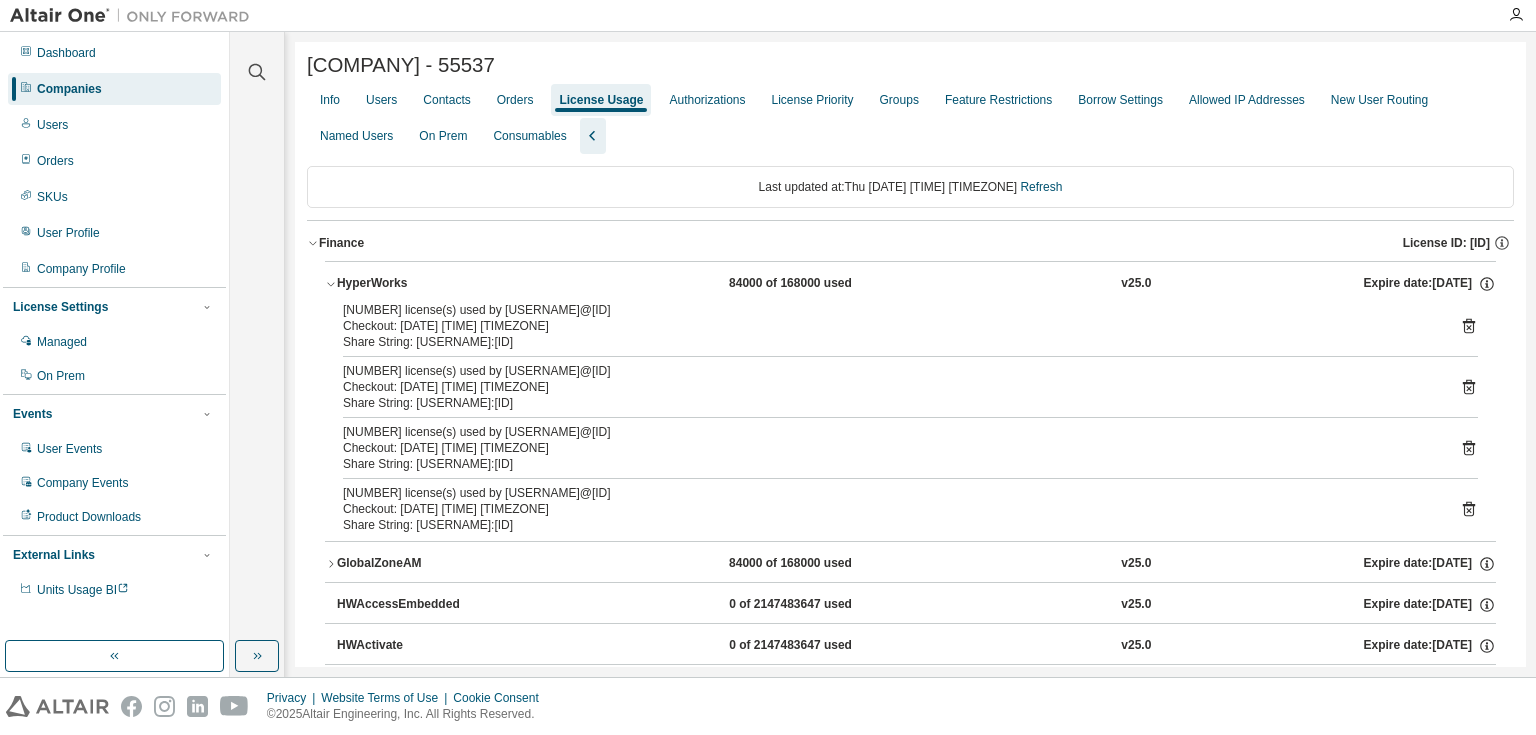 click 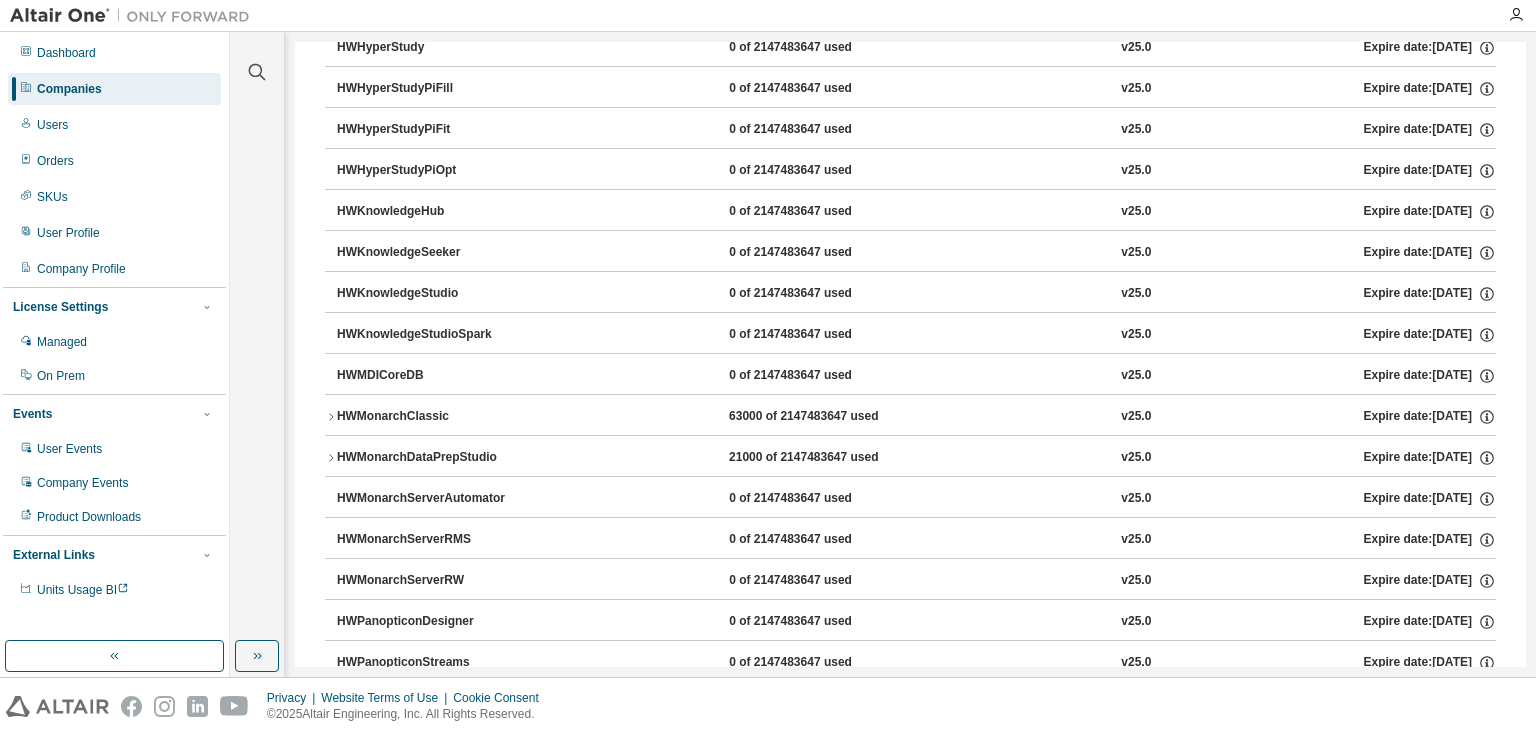 scroll, scrollTop: 880, scrollLeft: 0, axis: vertical 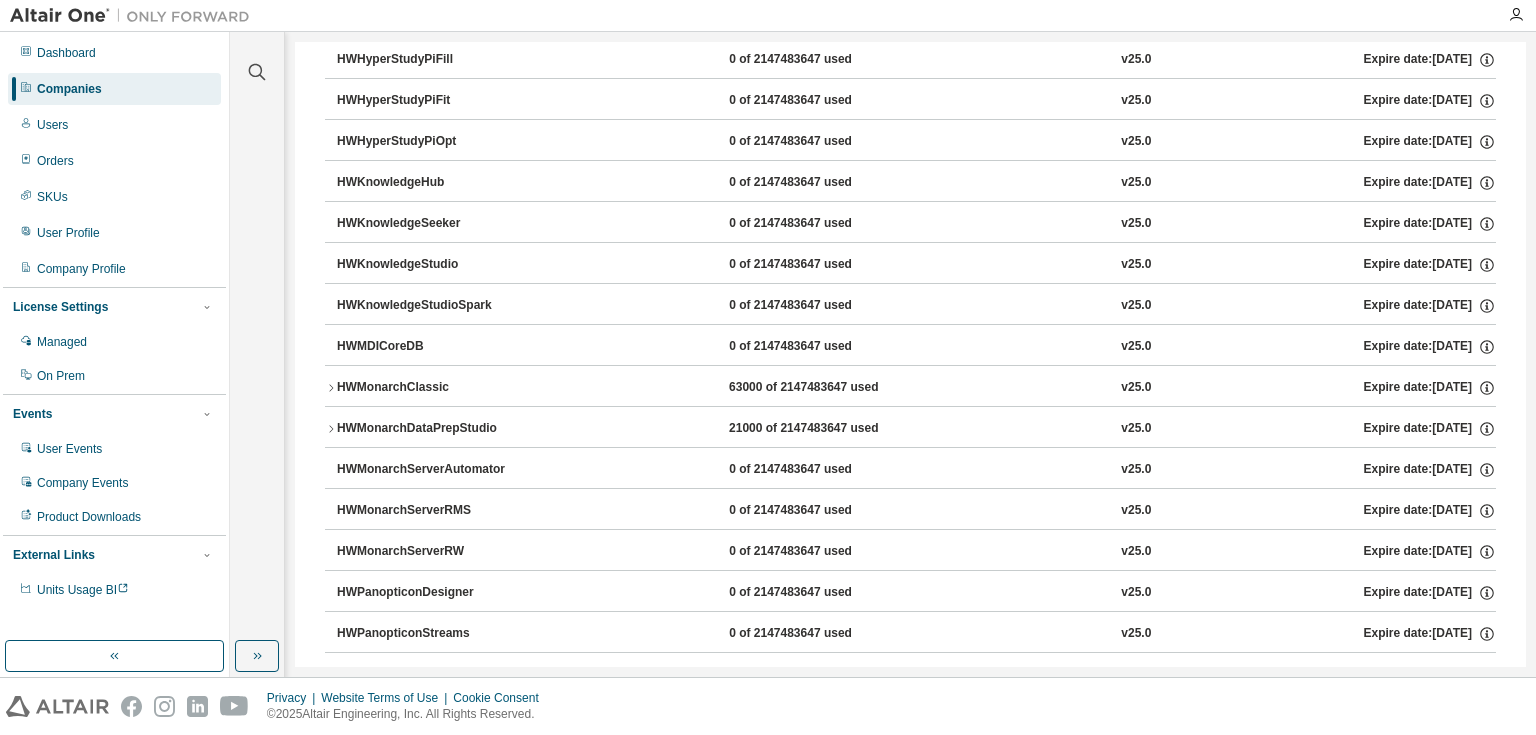 click 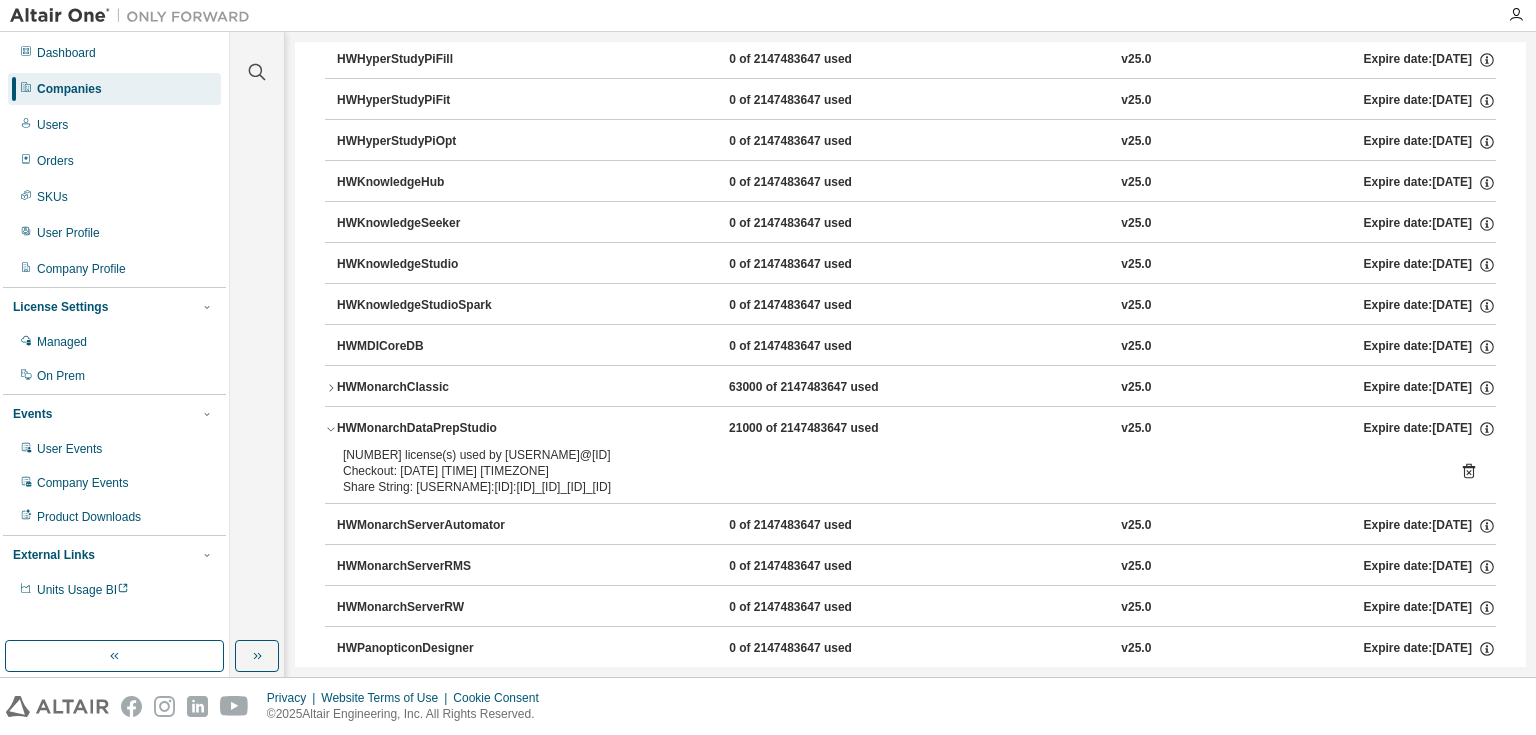 click 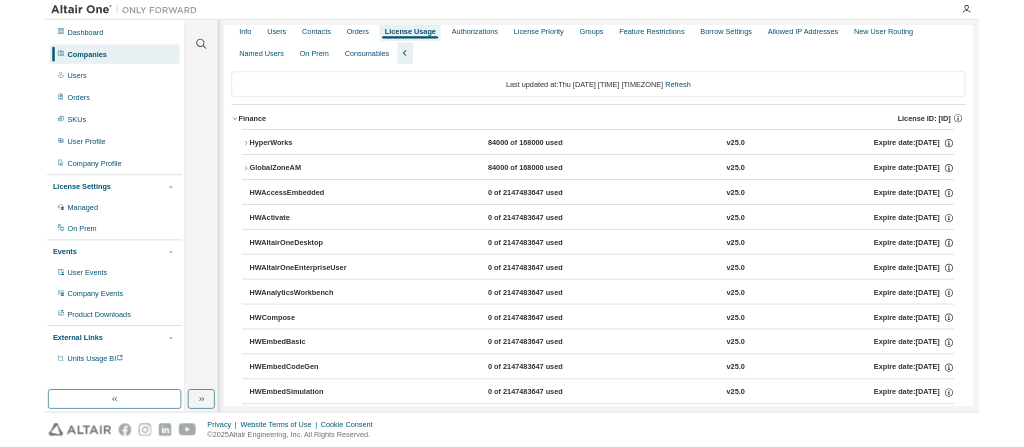 scroll, scrollTop: 0, scrollLeft: 0, axis: both 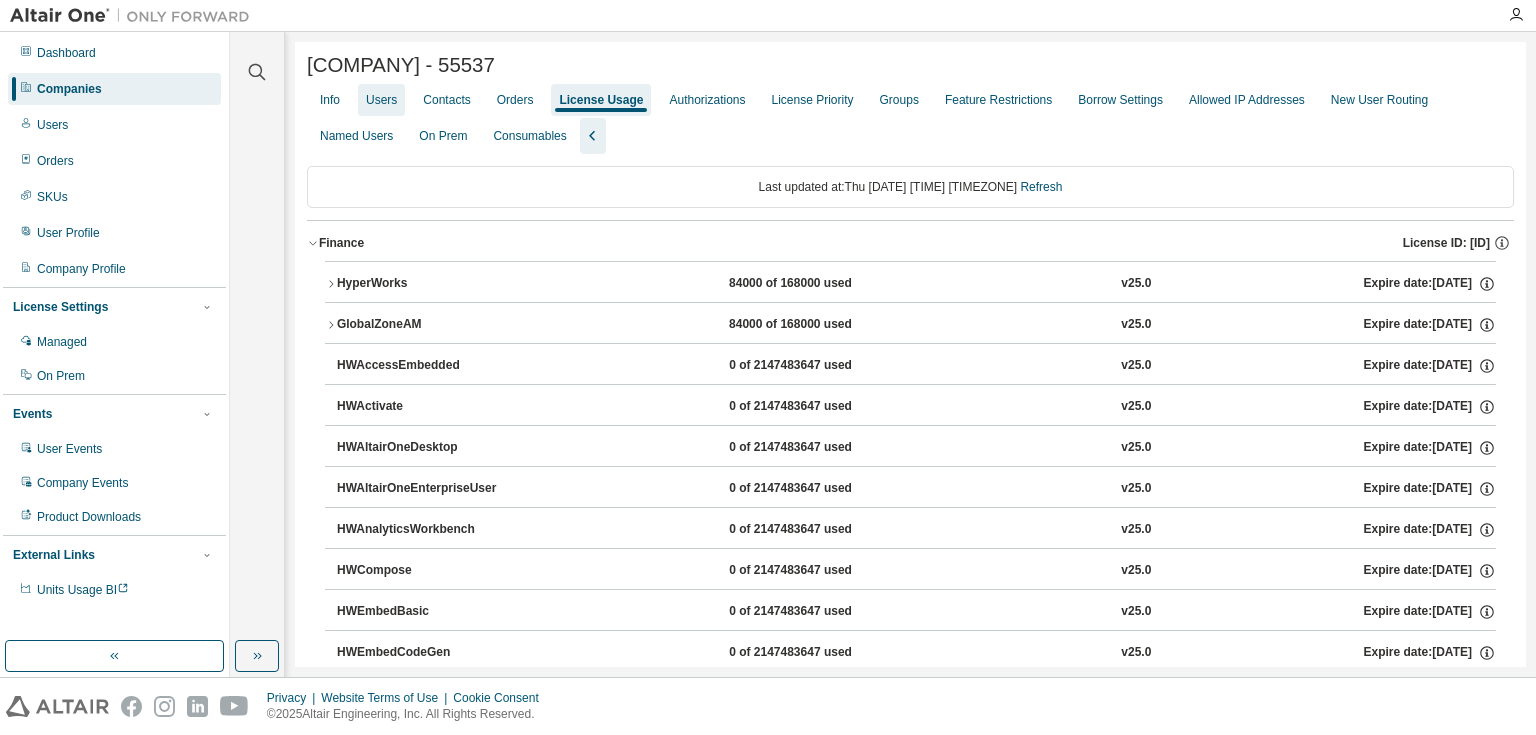 click on "Users" at bounding box center [381, 100] 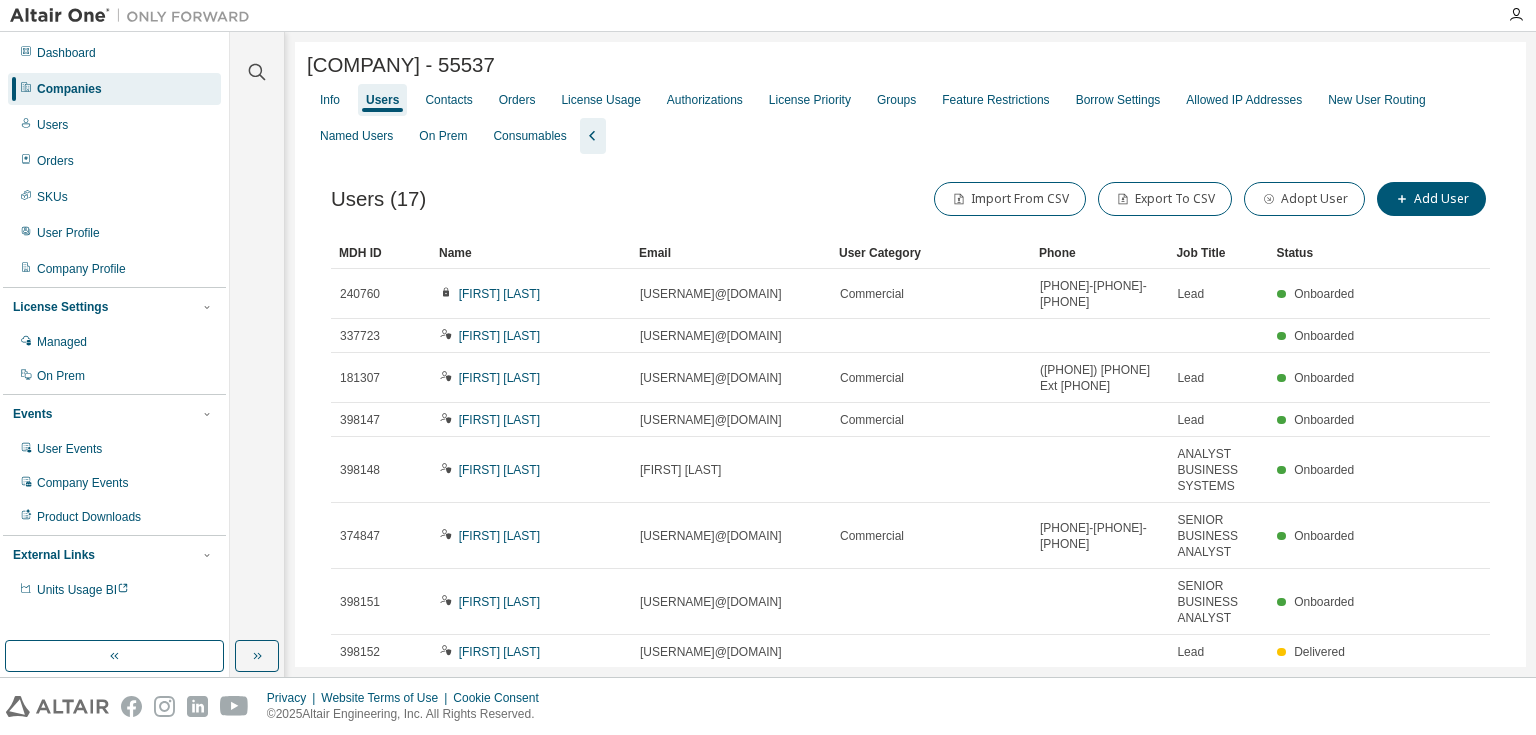 click on "Name" at bounding box center [531, 253] 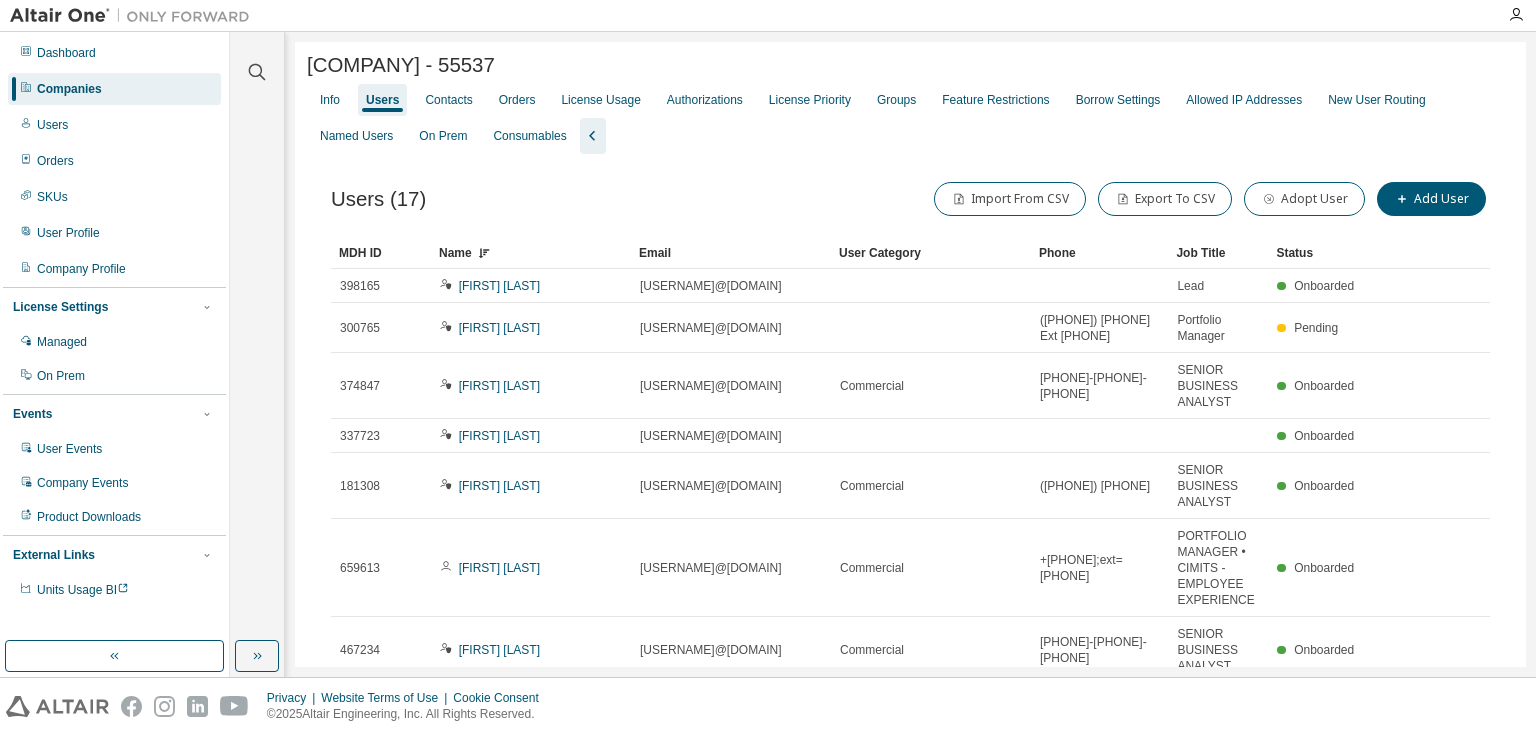 click on "Name" at bounding box center [531, 253] 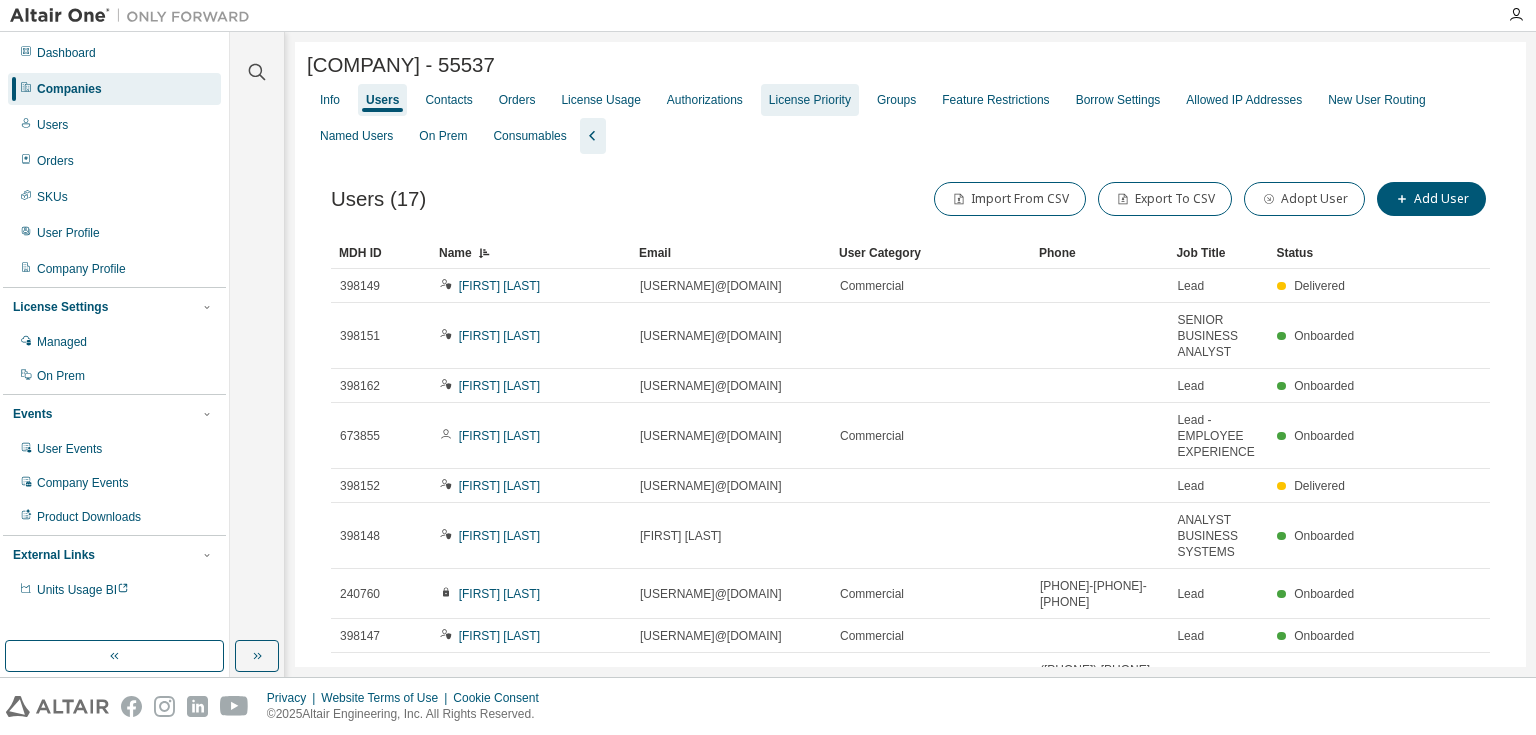 click on "License Priority" at bounding box center [810, 100] 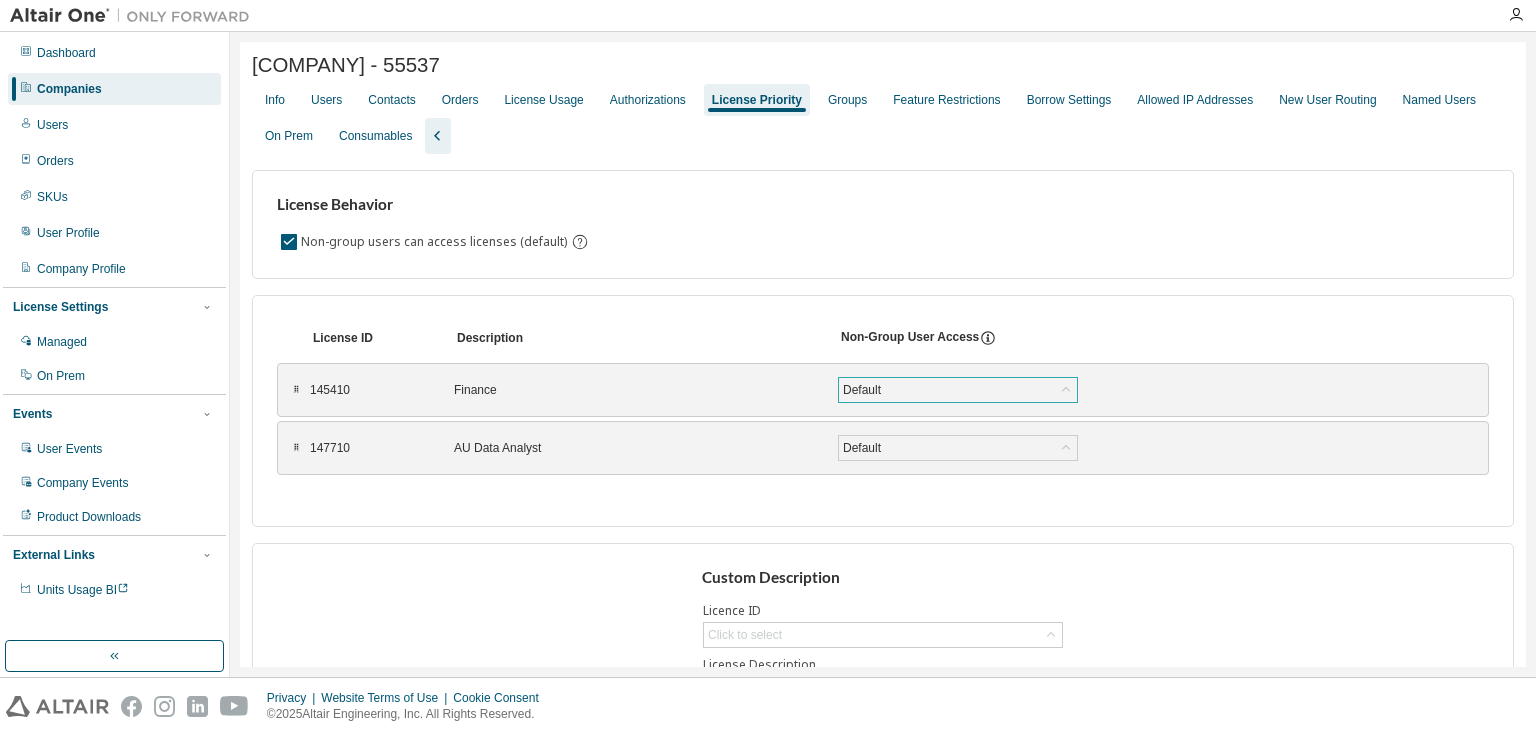 click on "Default" at bounding box center (958, 390) 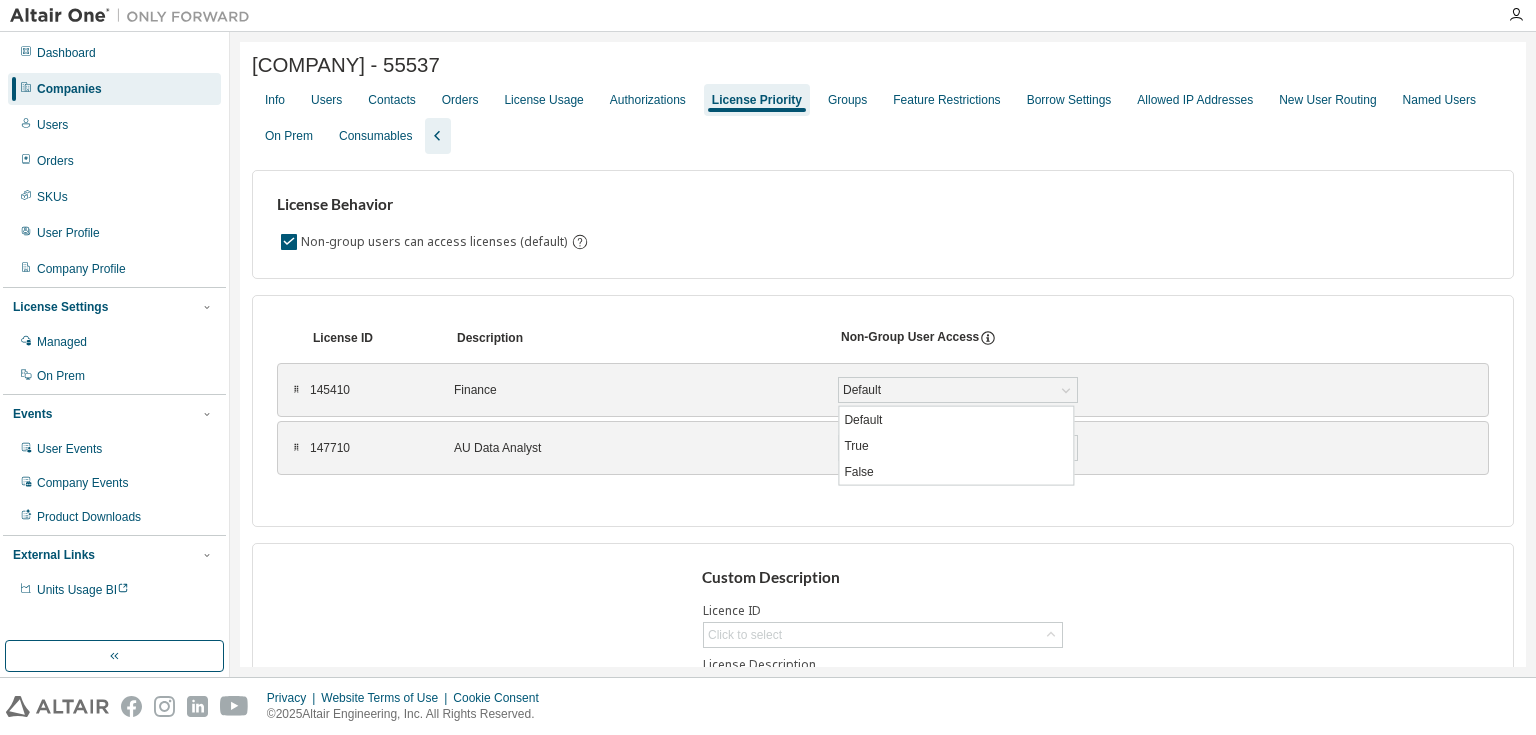 click on "License ID Description Non-Group User Access  ⠿ [ID] Finance Default Default True False Save ⠿ [ID] AU Data Analyst Default Save
To pick up a draggable item, press the space bar.
While dragging, use the arrow keys to move the item.
Press space again to drop the item in its new position, or press escape to cancel.
Updating Licenses order. Please wait..." at bounding box center [883, 411] 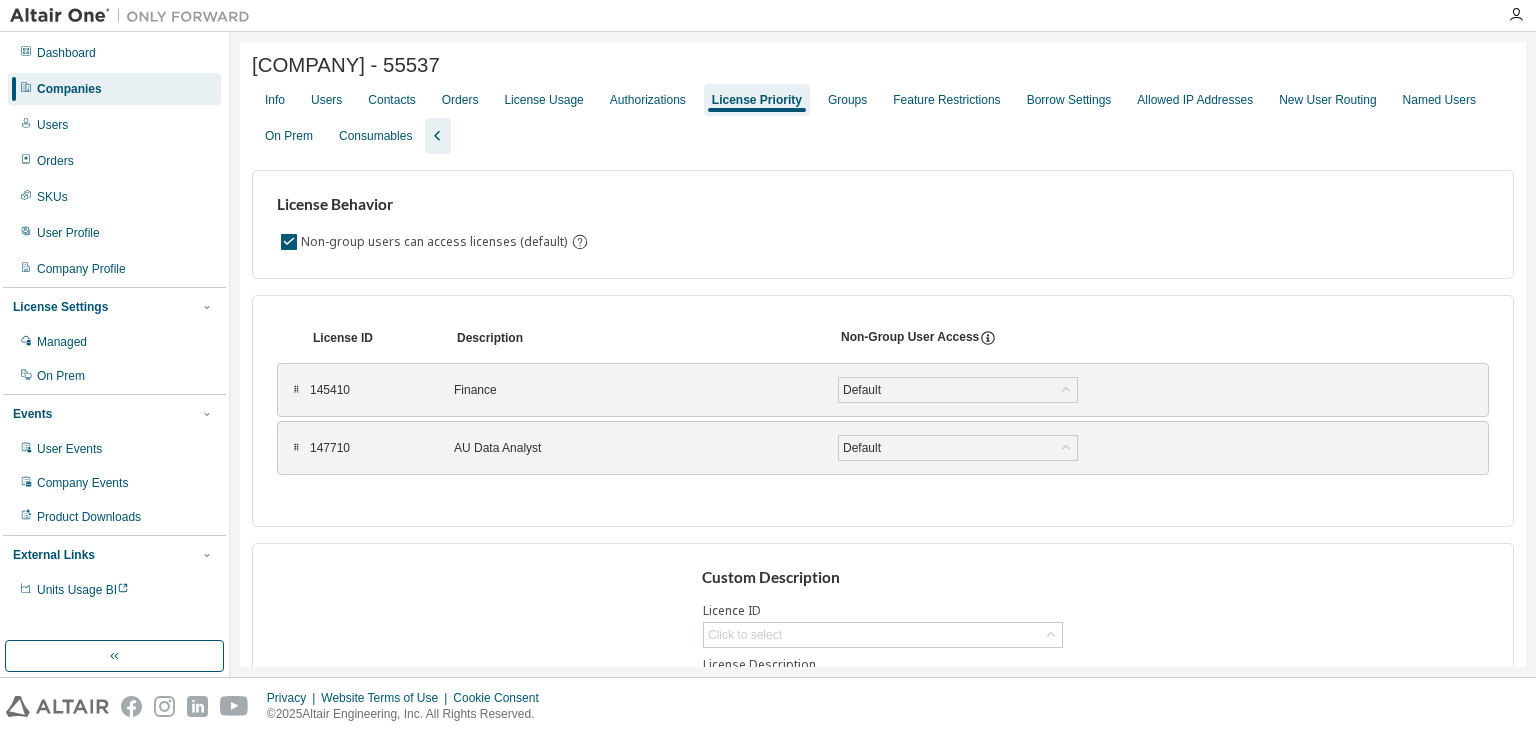 click 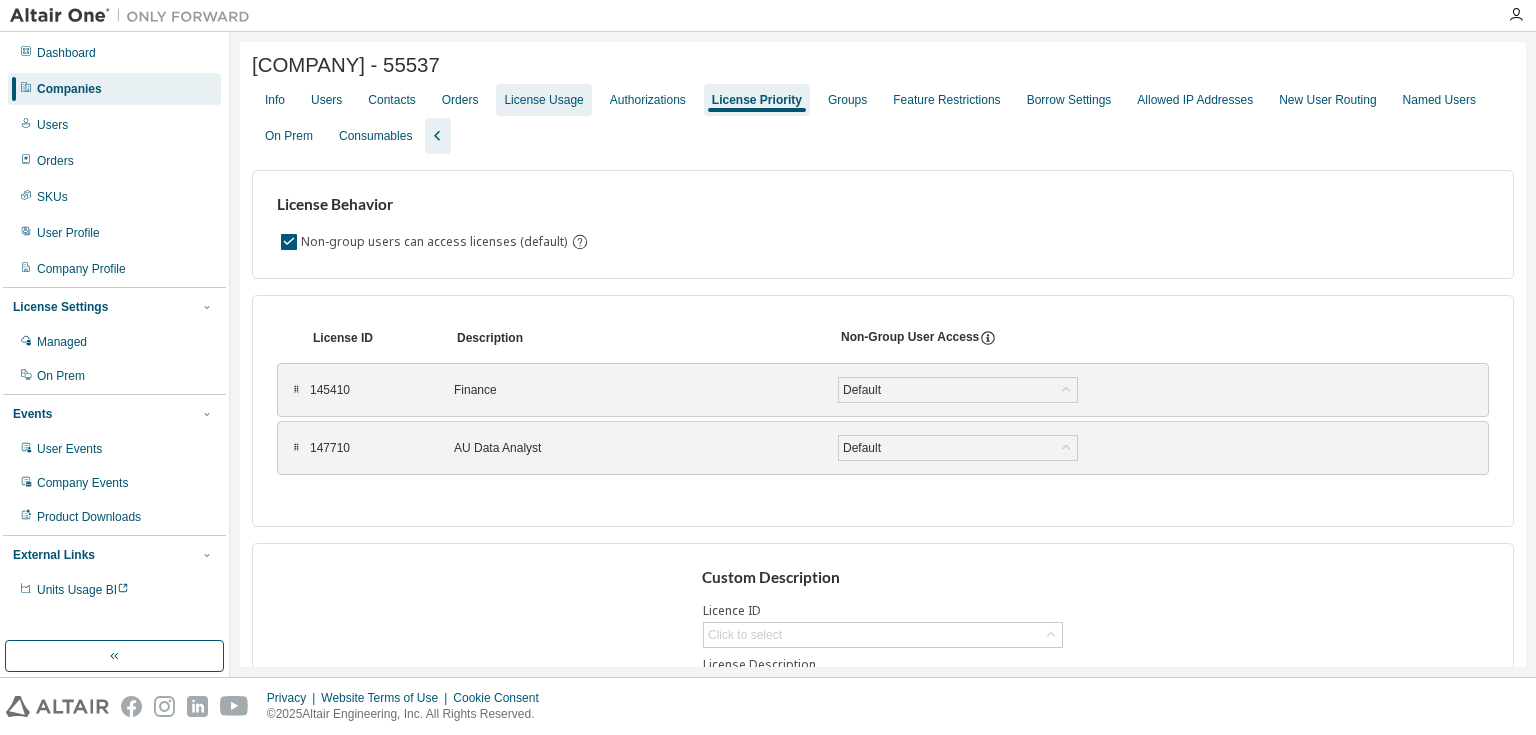 click on "License Usage" at bounding box center (543, 100) 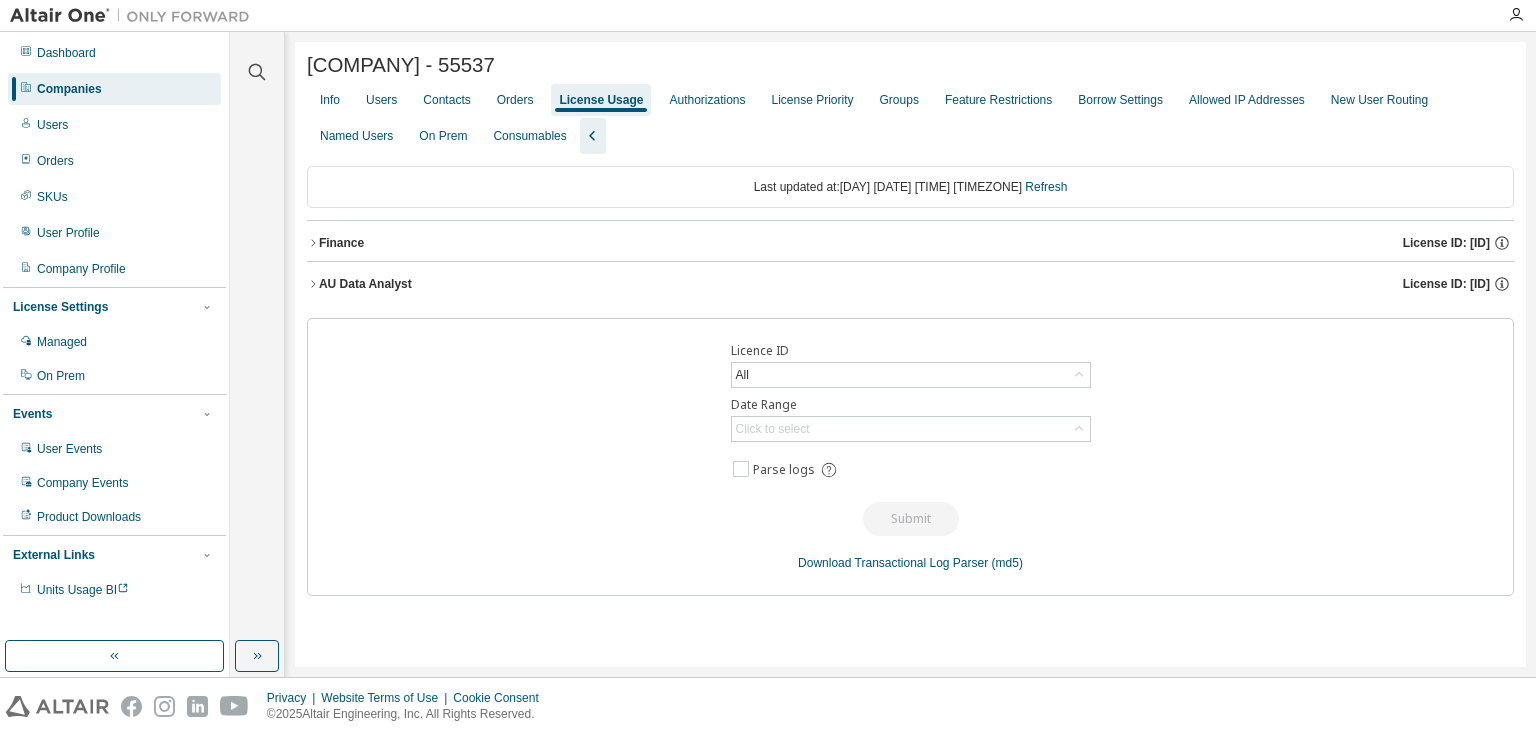 click 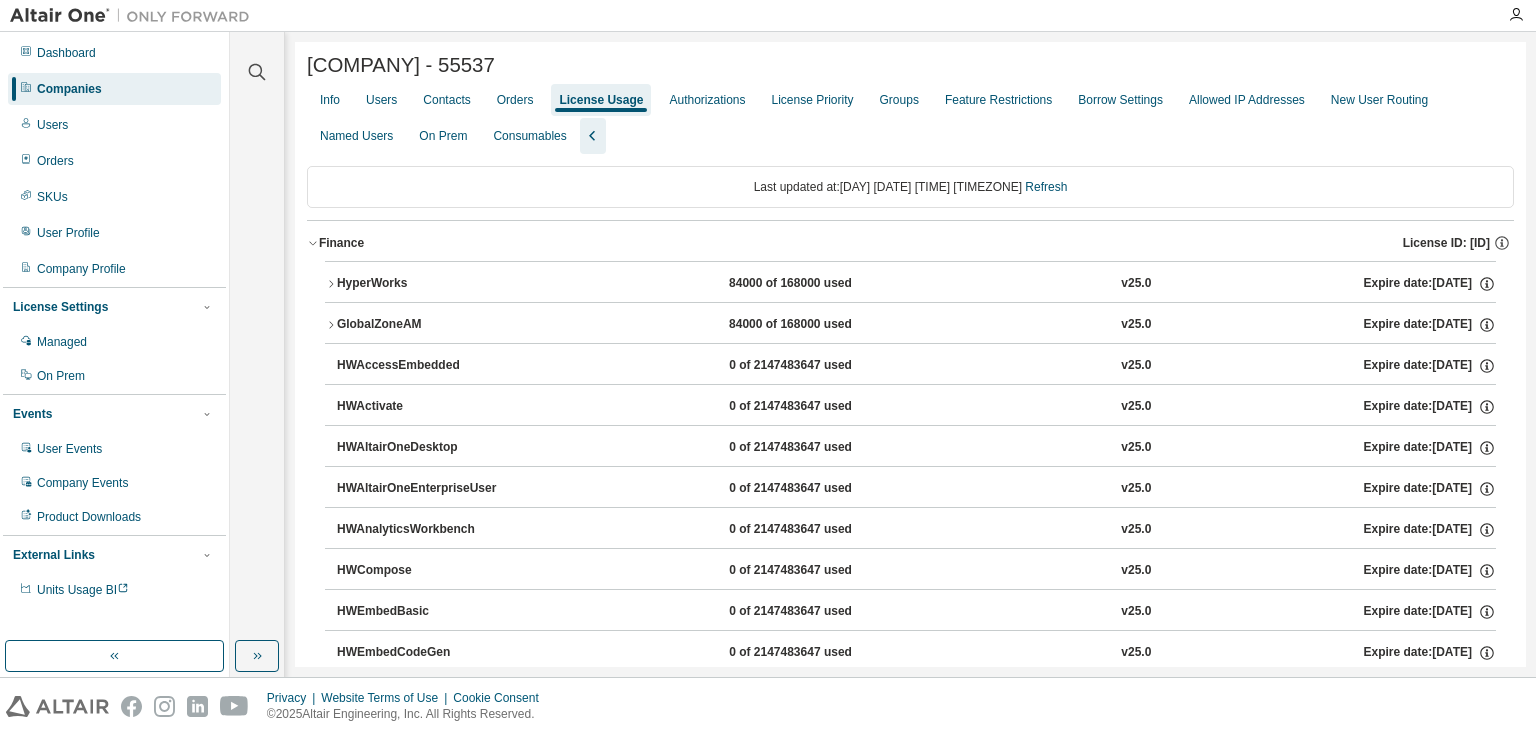 click 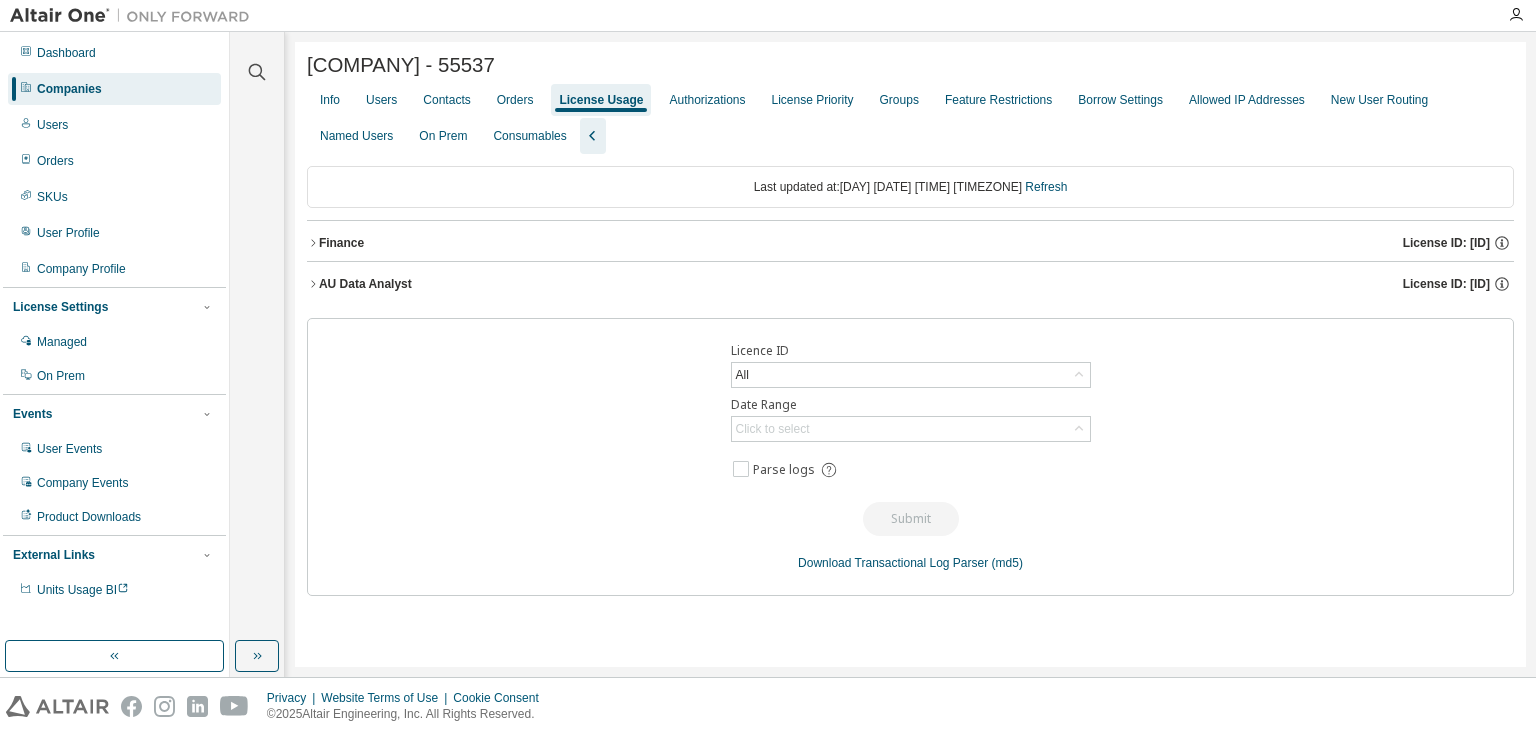 click 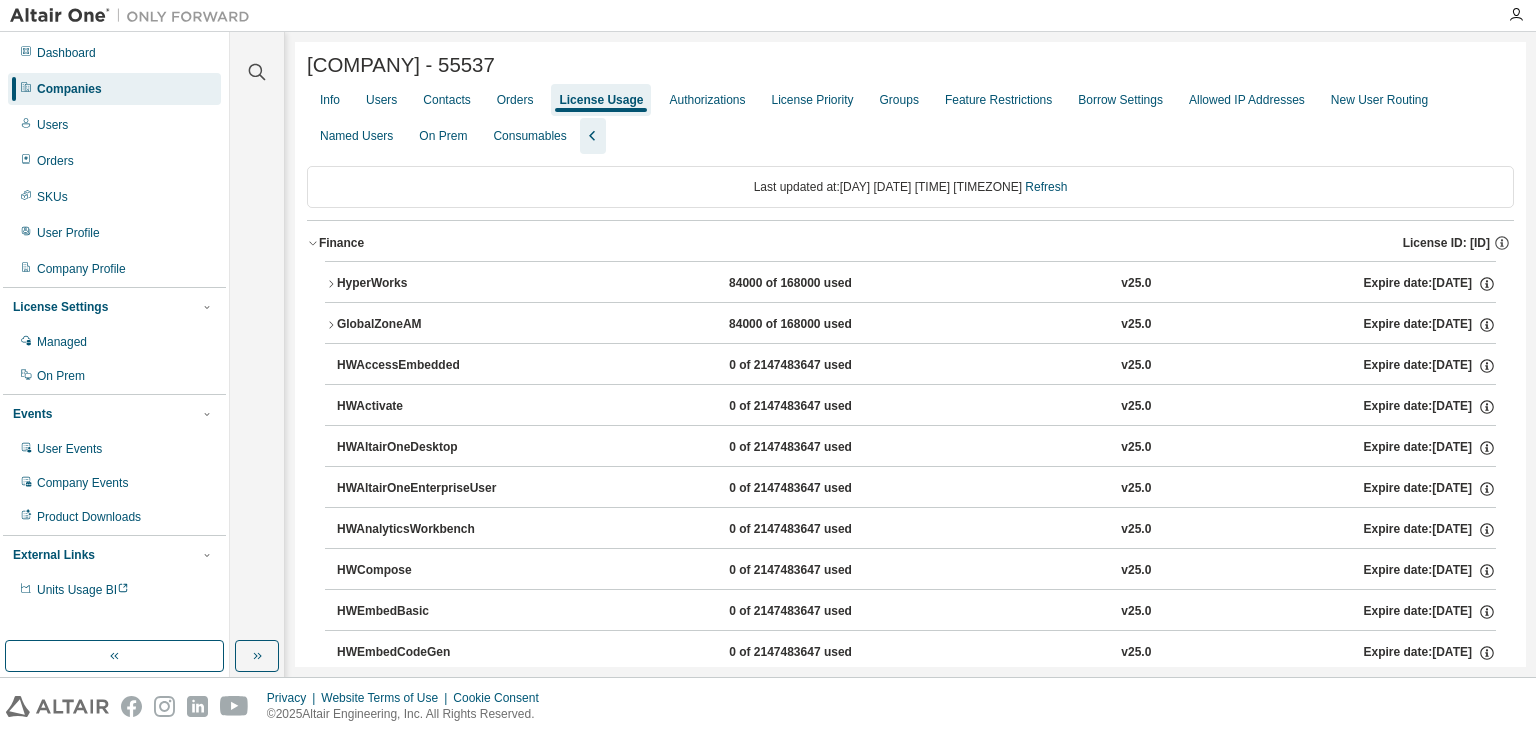 click 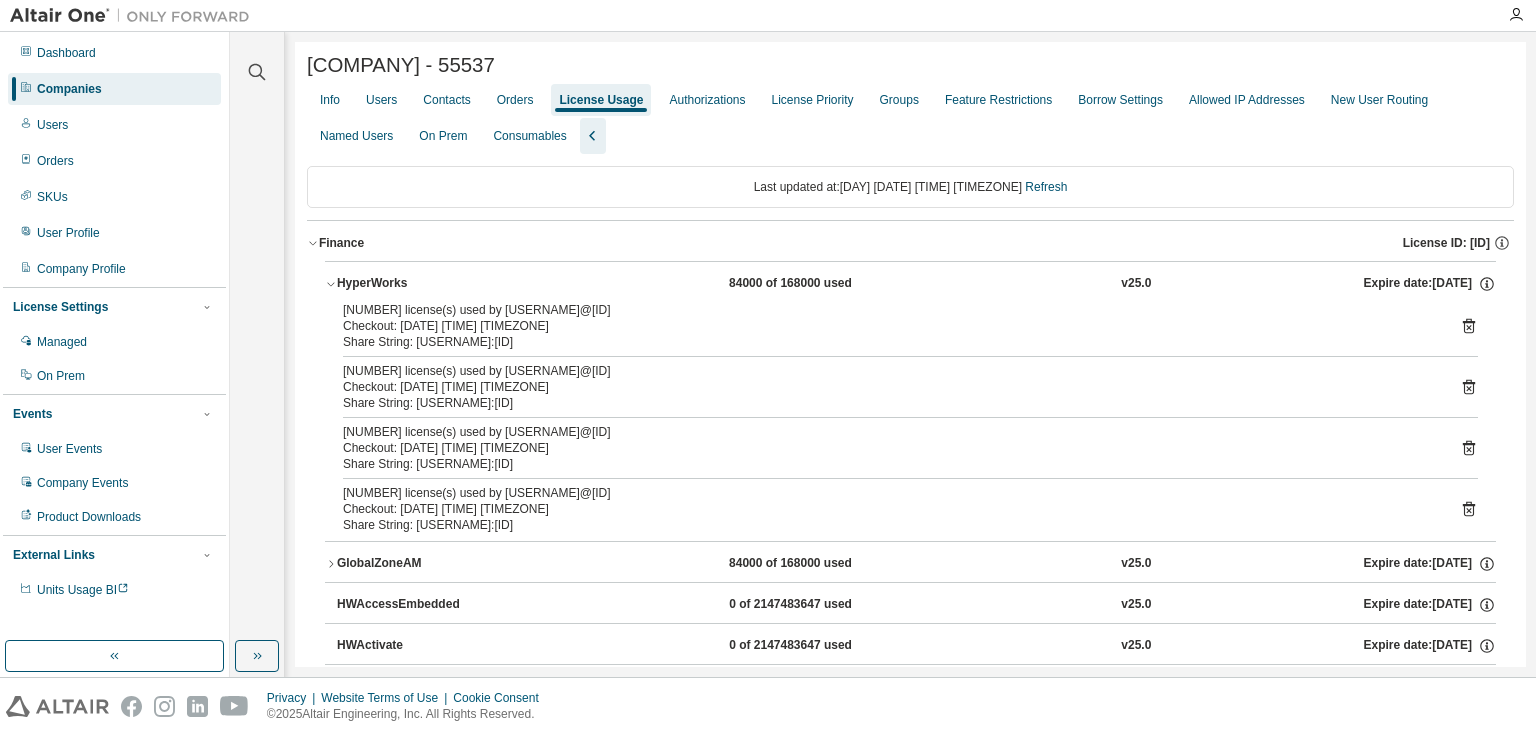 click 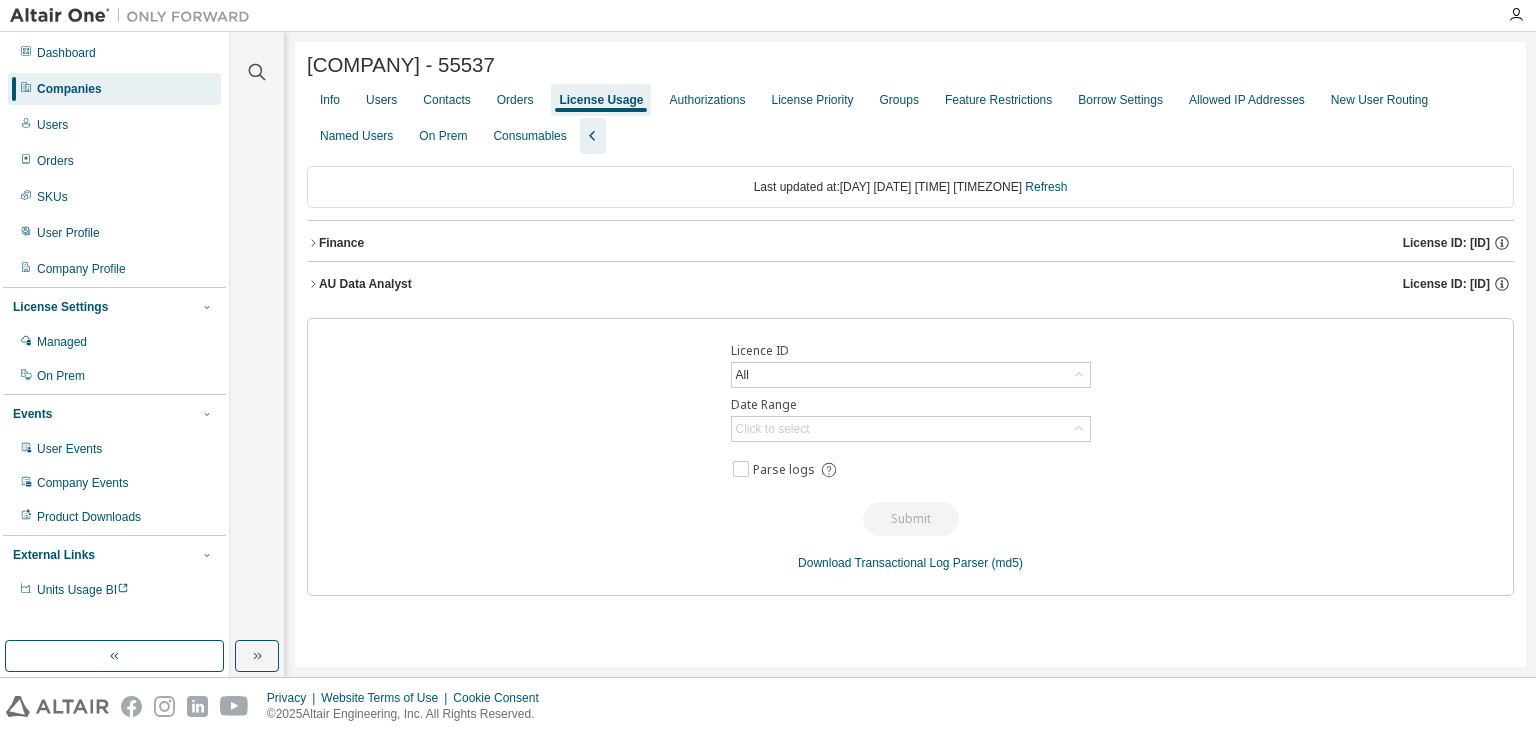 click 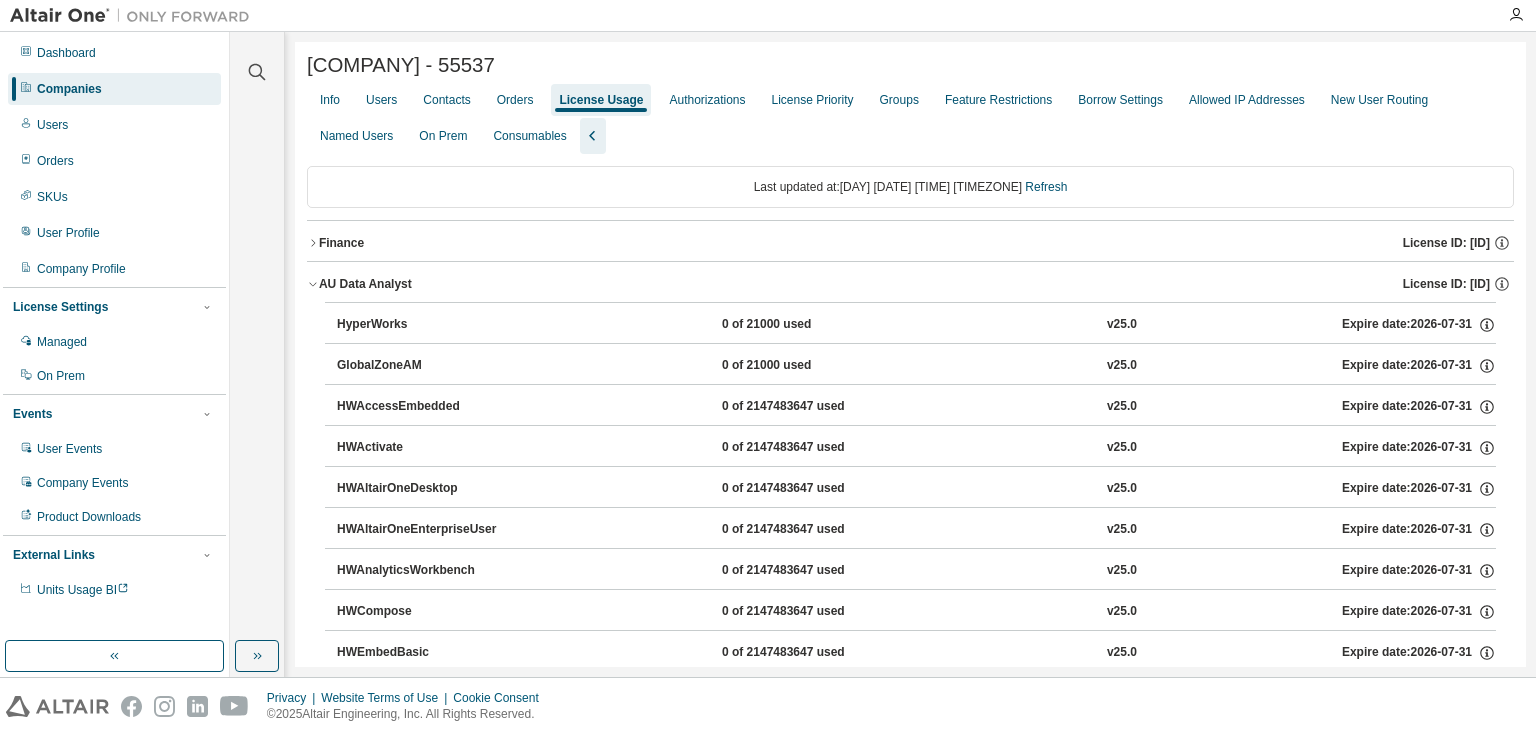 click 